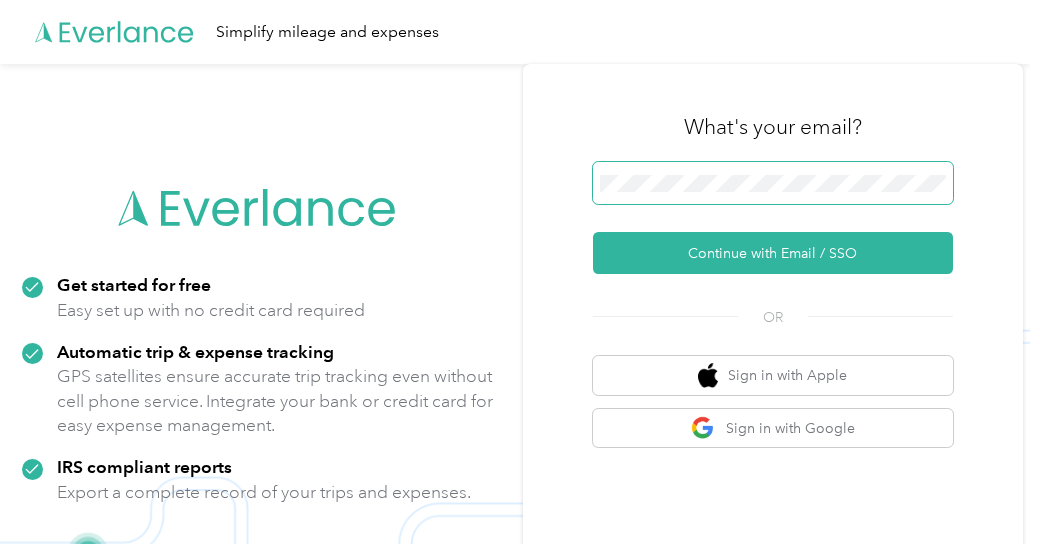 scroll, scrollTop: 0, scrollLeft: 0, axis: both 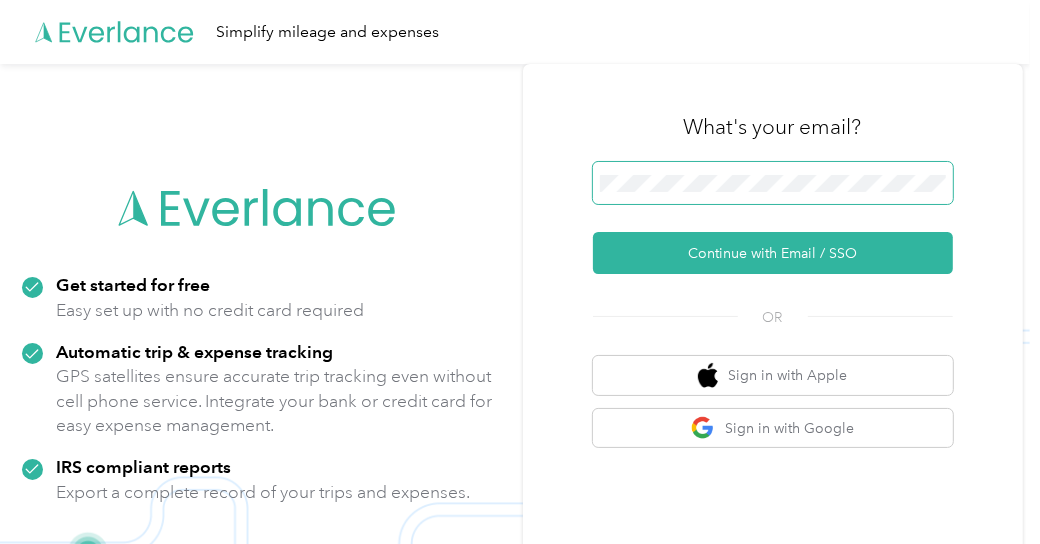 click at bounding box center [773, 183] 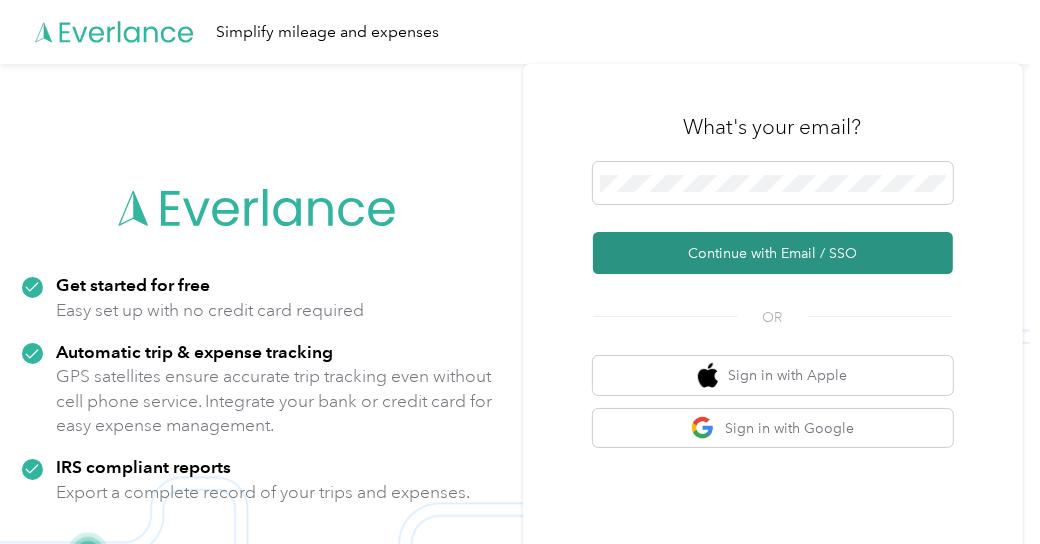 click on "Continue with Email / SSO" at bounding box center [773, 253] 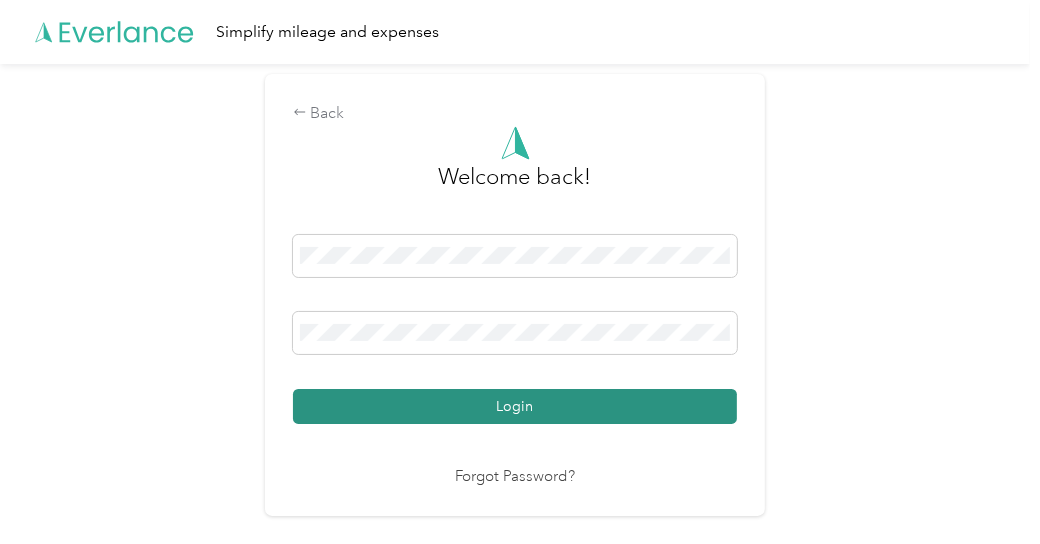 click on "Login" at bounding box center [515, 406] 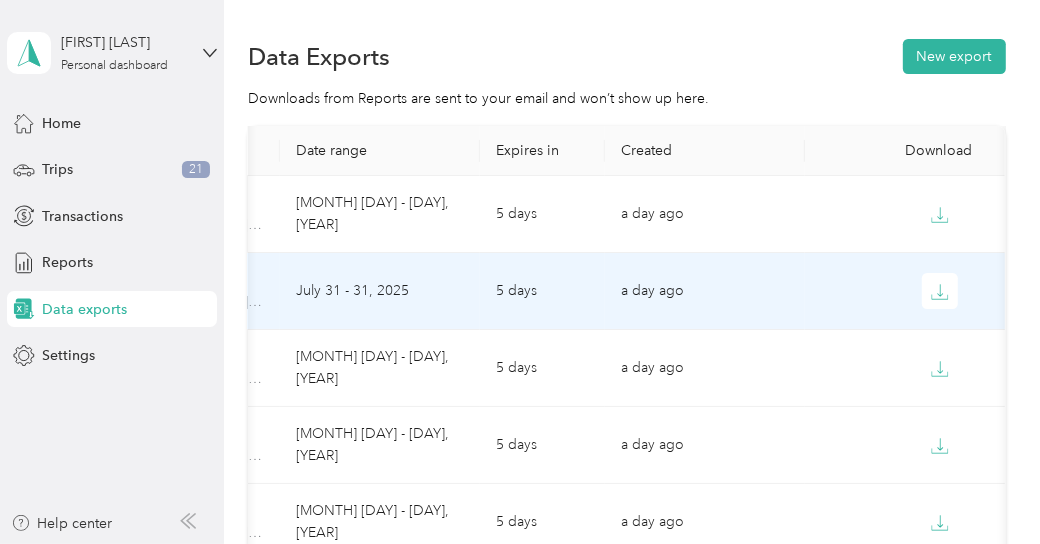 scroll, scrollTop: 0, scrollLeft: 0, axis: both 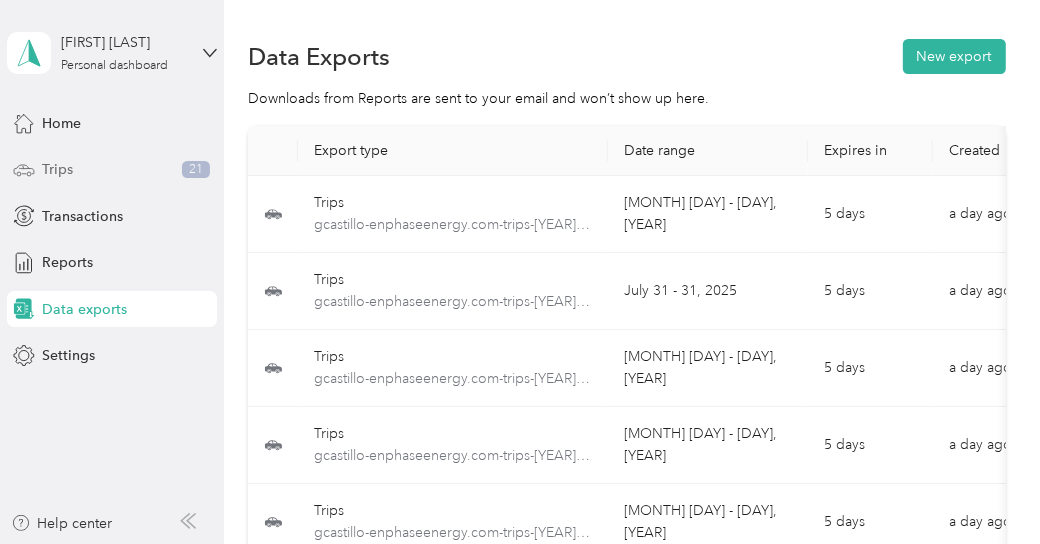 click on "Trips 21" at bounding box center (112, 170) 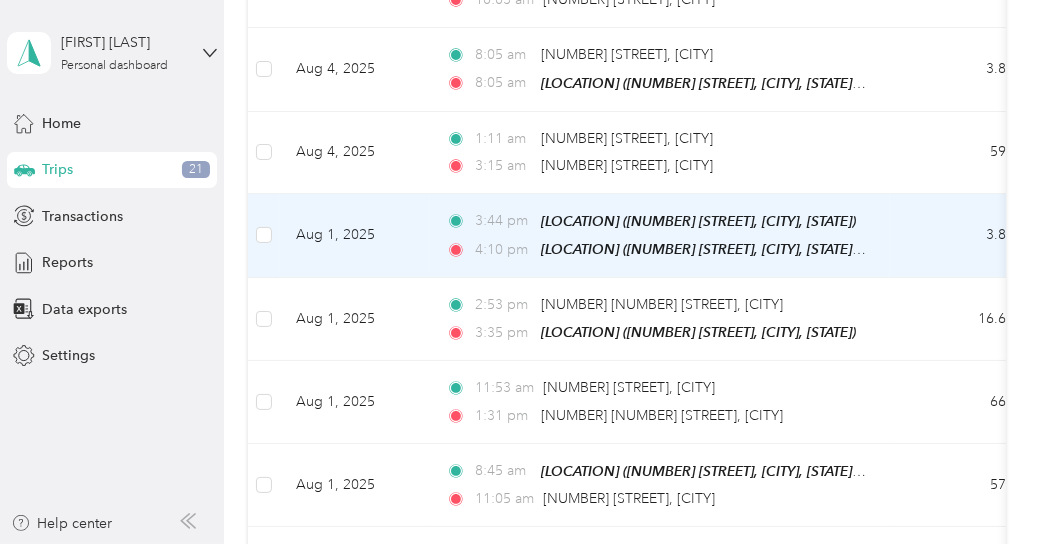 scroll, scrollTop: 0, scrollLeft: 0, axis: both 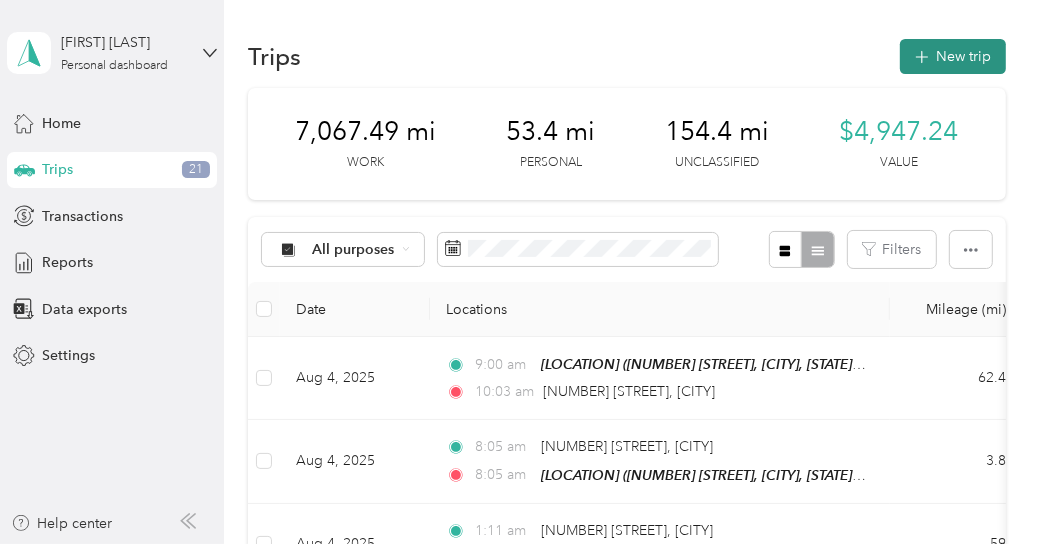 click on "New trip" at bounding box center (953, 56) 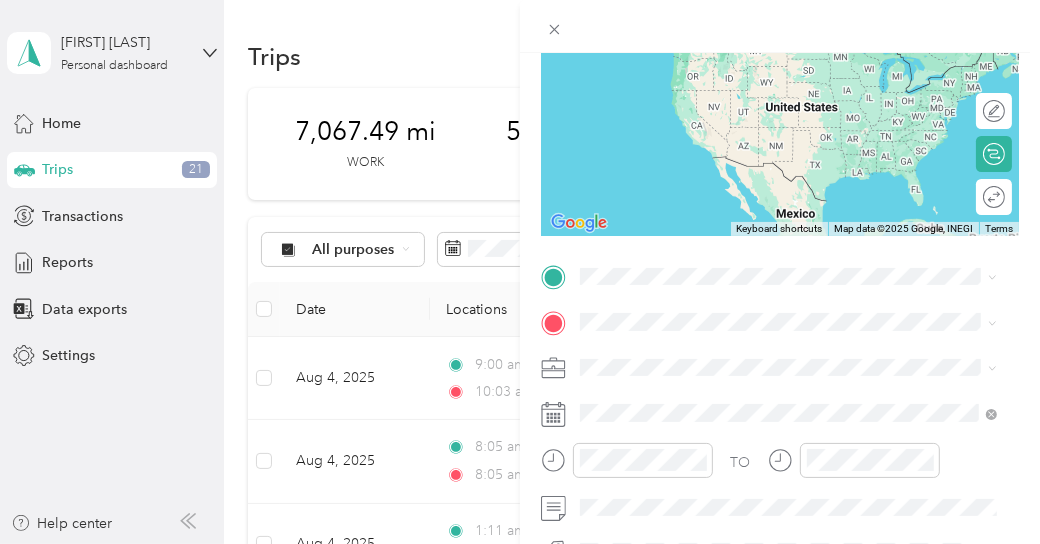scroll, scrollTop: 254, scrollLeft: 0, axis: vertical 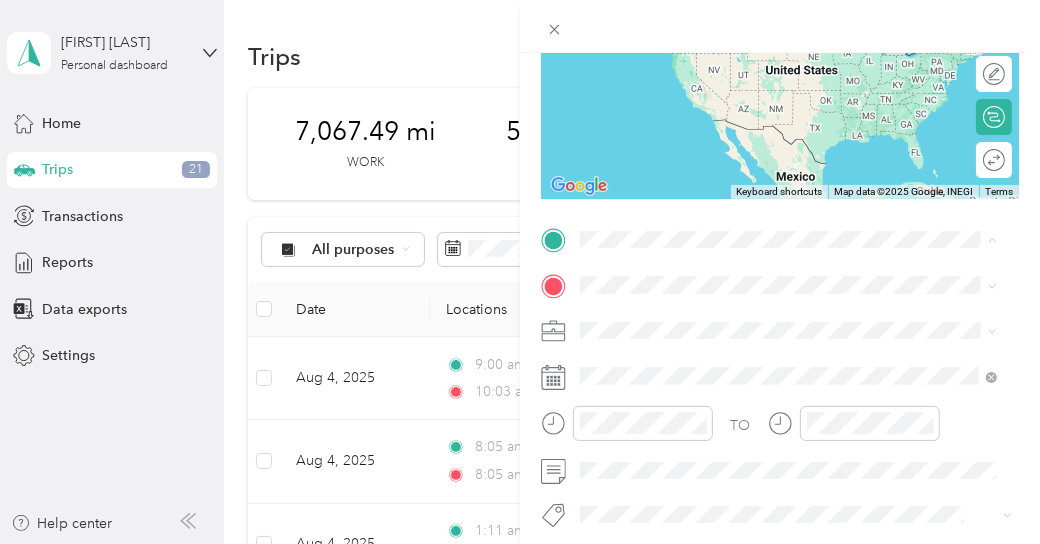 click on "[LOCATION] [NUMBER] [STREET], [CITY], [STATE], United States , [POSTAL_CODE], [CITY], [STATE], United States" at bounding box center (788, 340) 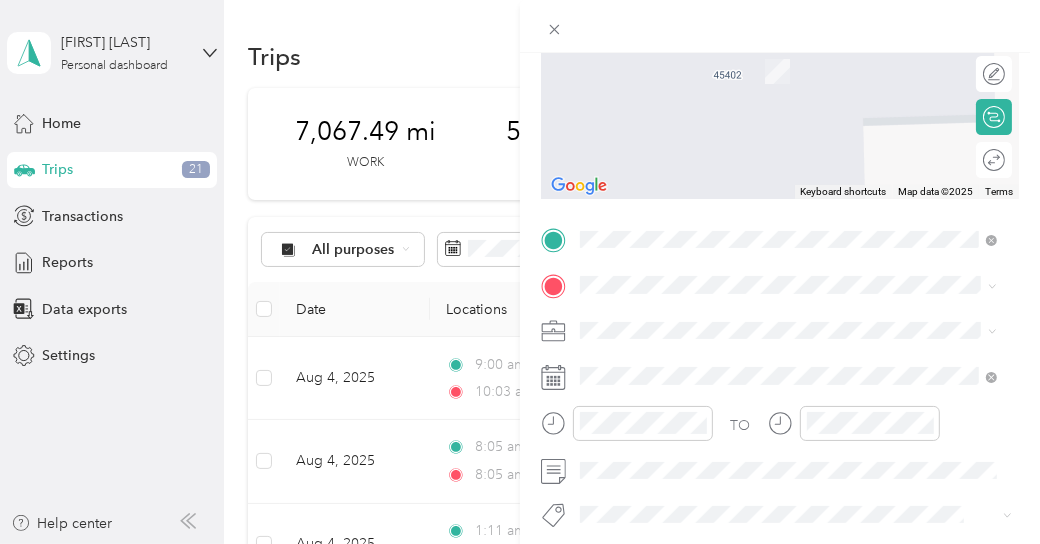 click on "[NUMBER] [STREET] [NUMBER]
[CITY], [STATE] [POSTAL_CODE], United States" at bounding box center (766, 43) 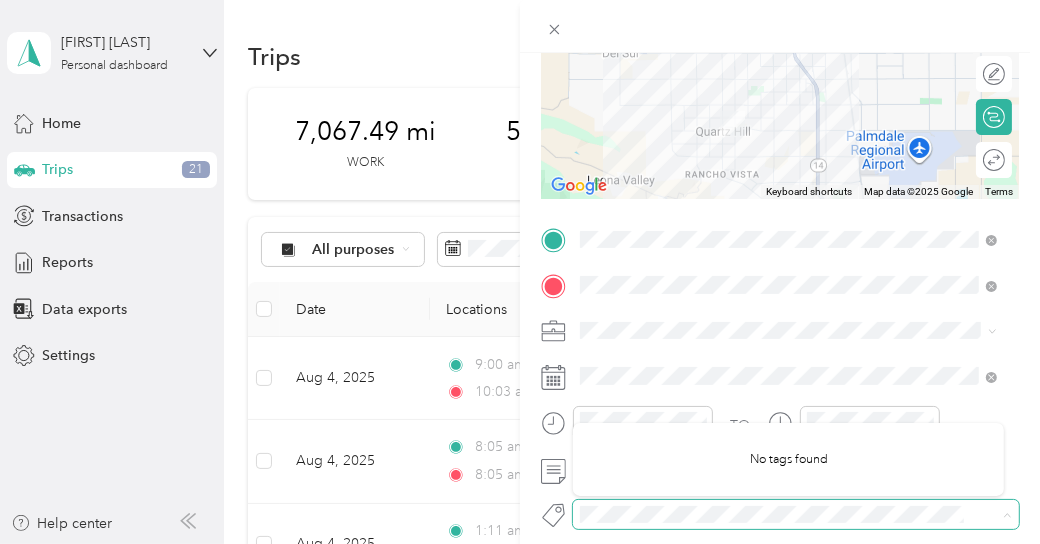click at bounding box center (796, 514) 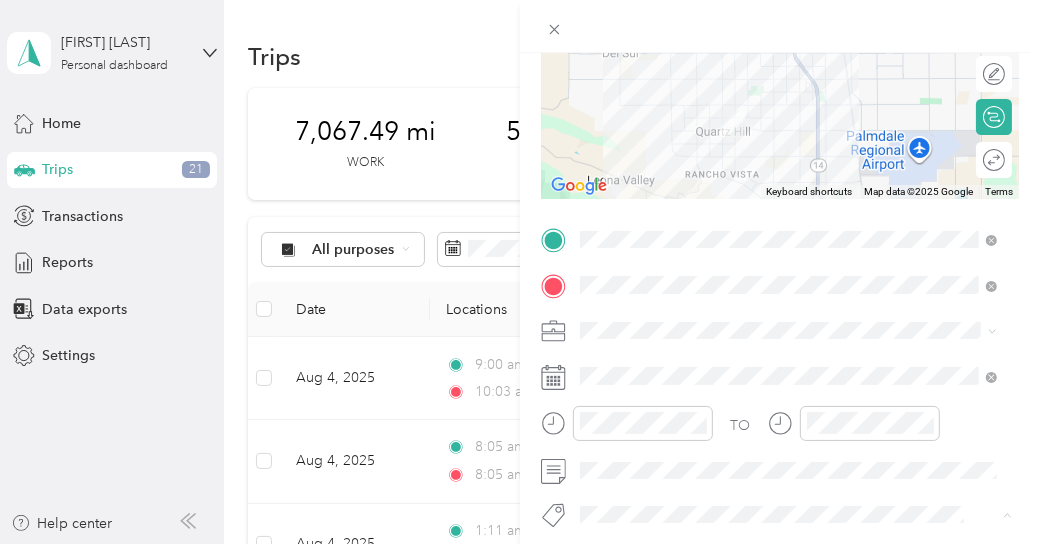click on "New Trip Save This trip cannot be edited because it is either under review, approved, or paid. Contact your Team Manager to edit it. Miles To navigate the map with touch gestures double-tap and hold your finger on the map, then drag the map. ← Move left → Move right ↑ Move up ↓ Move down + Zoom in - Zoom out Home Jump left by 75% End Jump right by 75% Page Up Jump up by 75% Page Down Jump down by 75% Keyboard shortcuts Map Data Map data ©2025 Google Map data ©2025 Google 5 km  Click to toggle between metric and imperial units Terms Report a map error Edit route Calculate route Round trip TO Add photo" at bounding box center [780, 260] 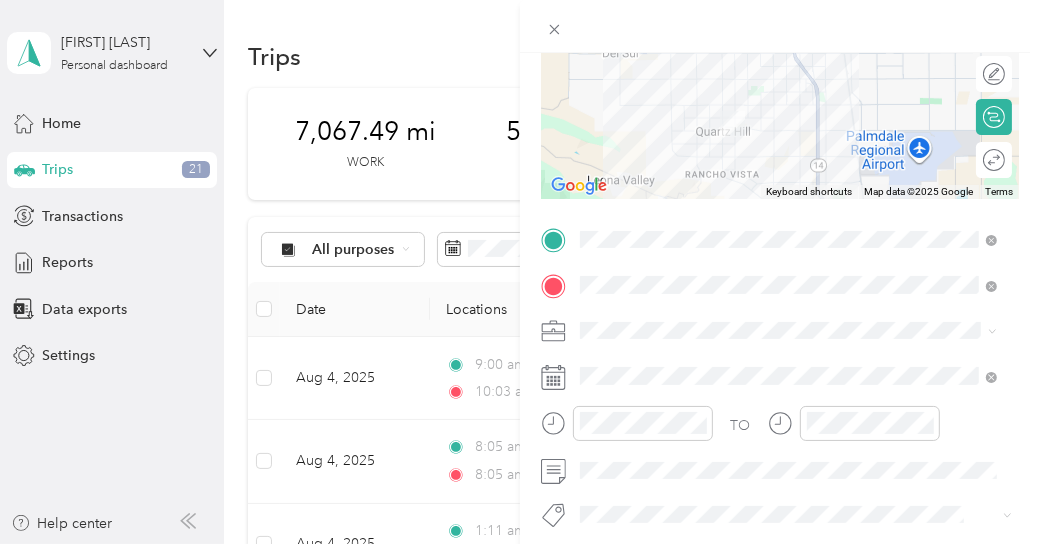 scroll, scrollTop: 0, scrollLeft: 0, axis: both 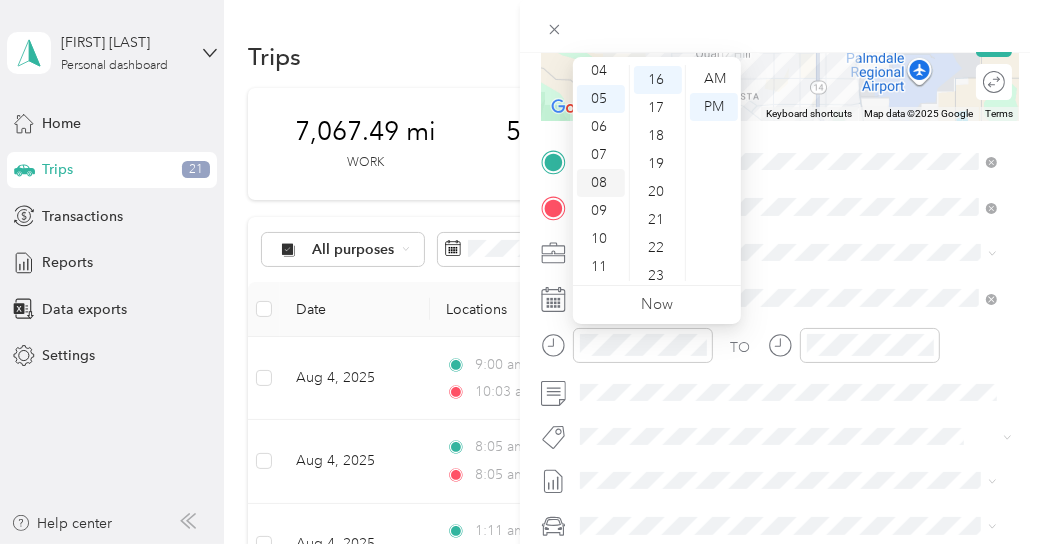 click on "08" at bounding box center (601, 183) 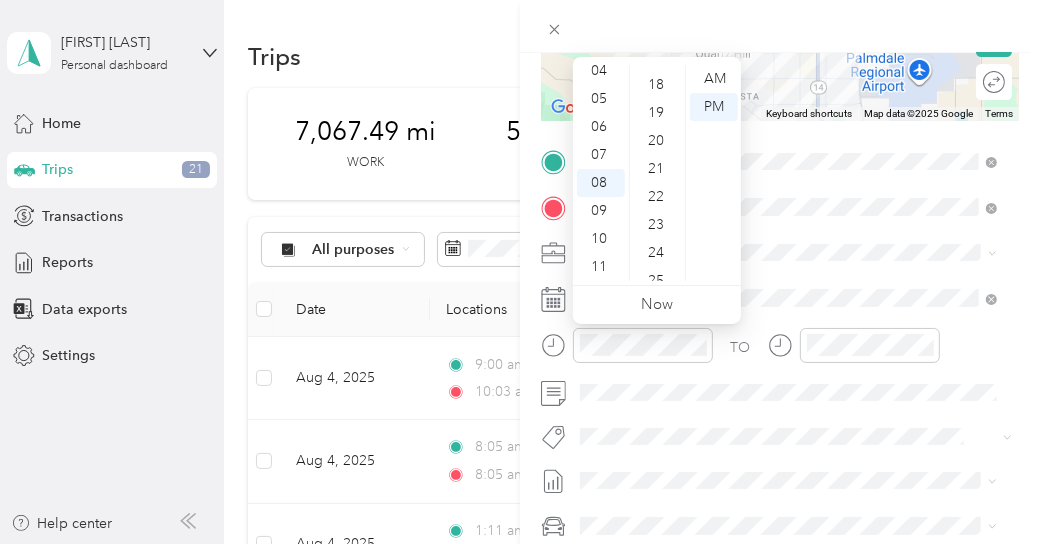 scroll, scrollTop: 501, scrollLeft: 0, axis: vertical 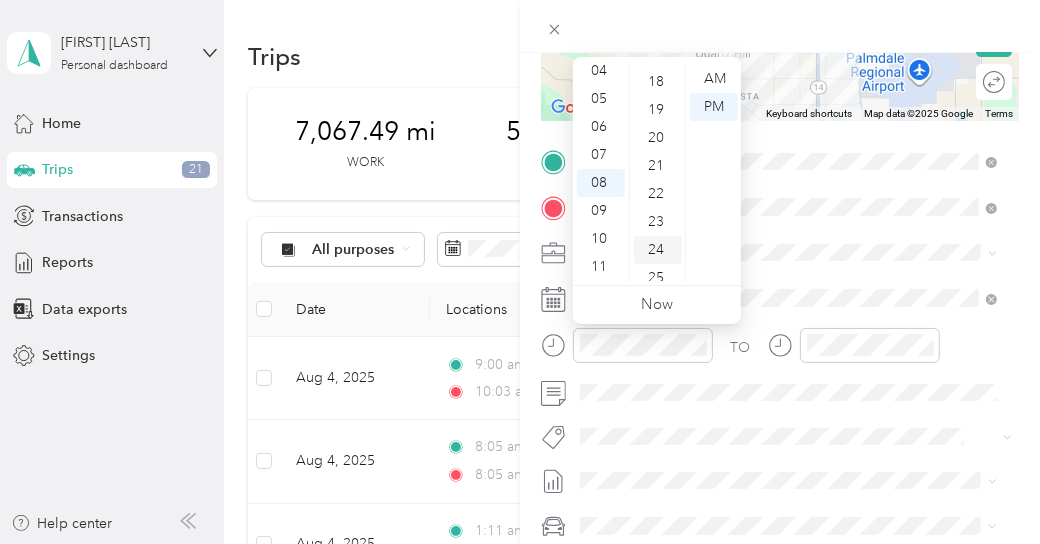 click on "24" at bounding box center [658, 250] 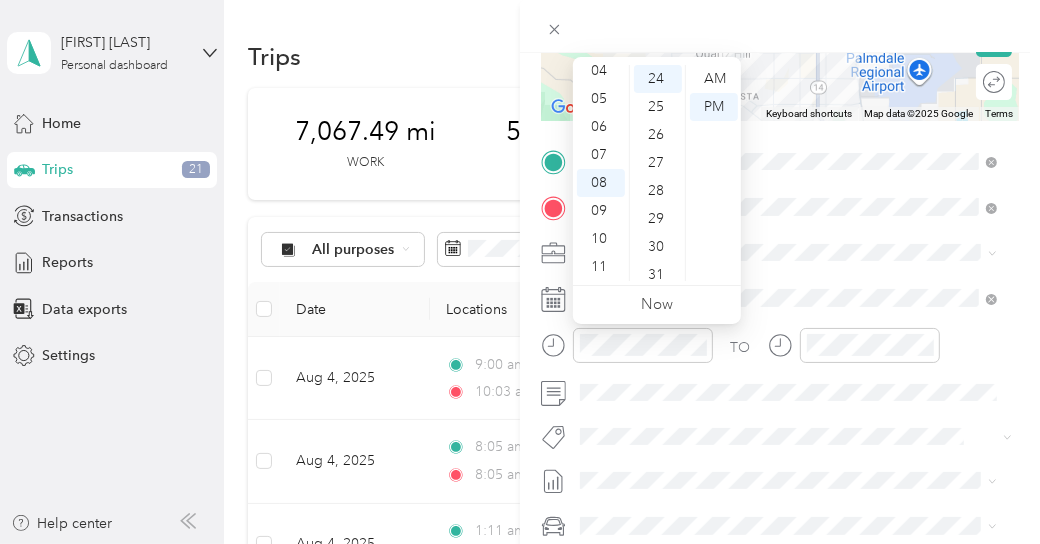scroll, scrollTop: 672, scrollLeft: 0, axis: vertical 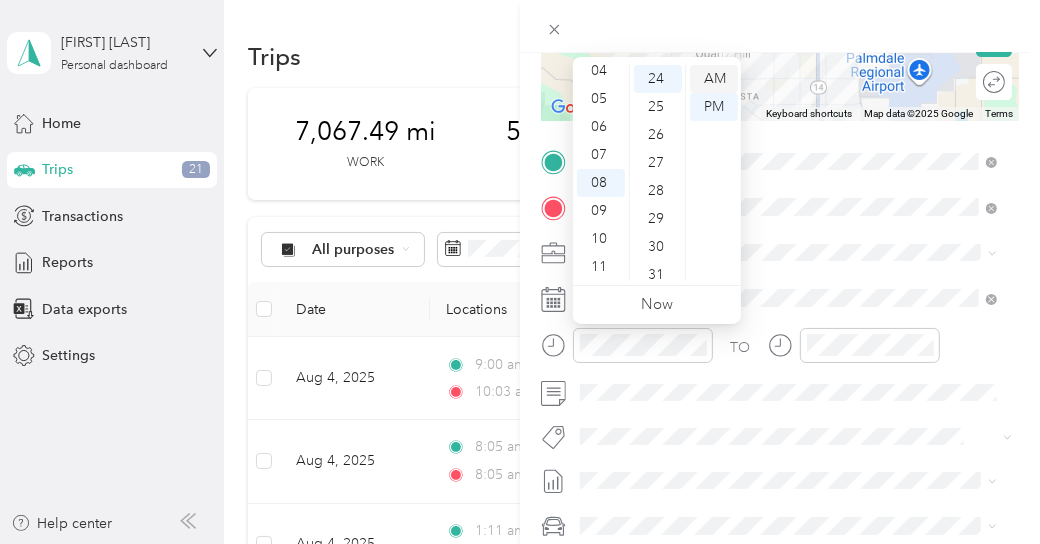 click on "AM" at bounding box center (714, 79) 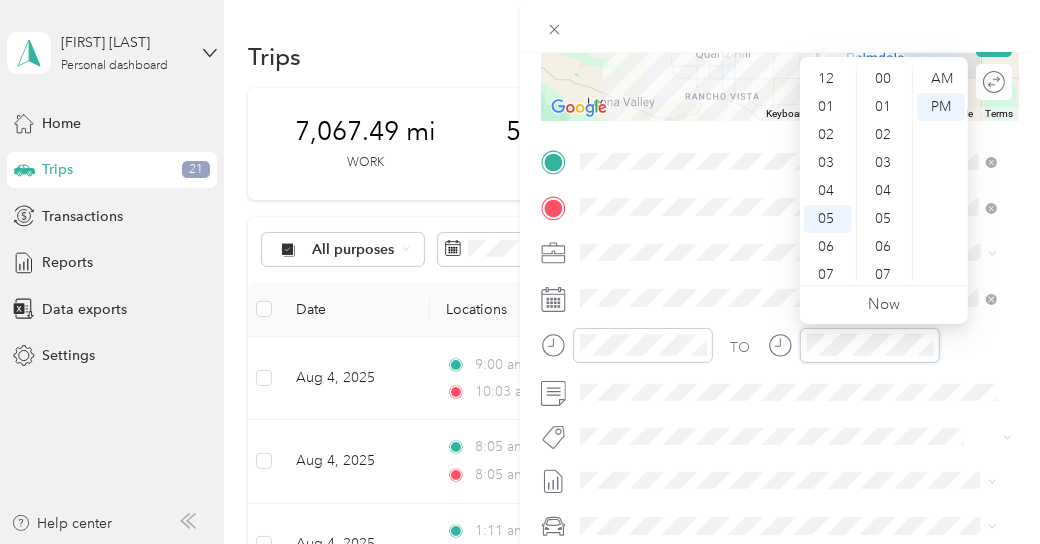 scroll, scrollTop: 444, scrollLeft: 0, axis: vertical 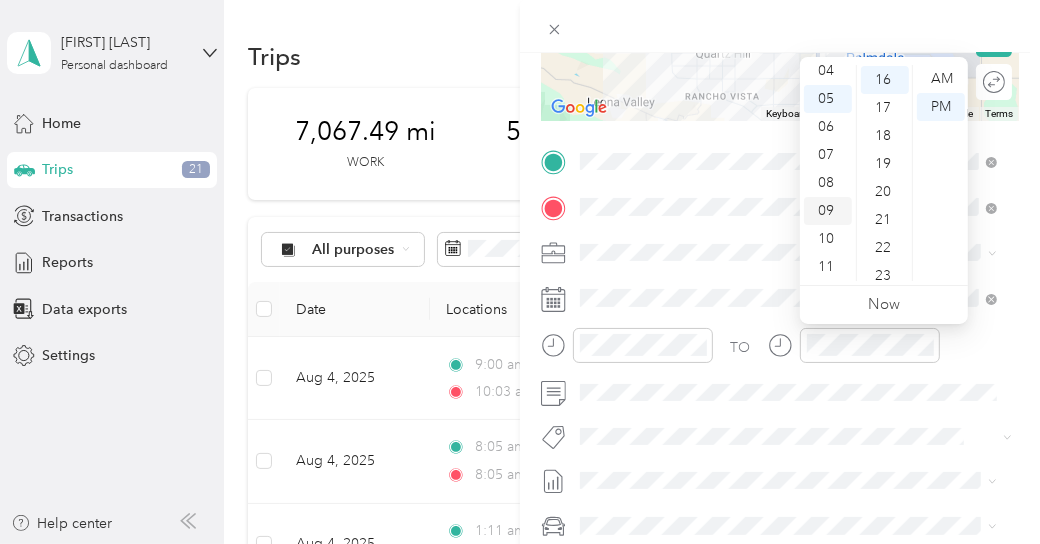 click on "09" at bounding box center [828, 211] 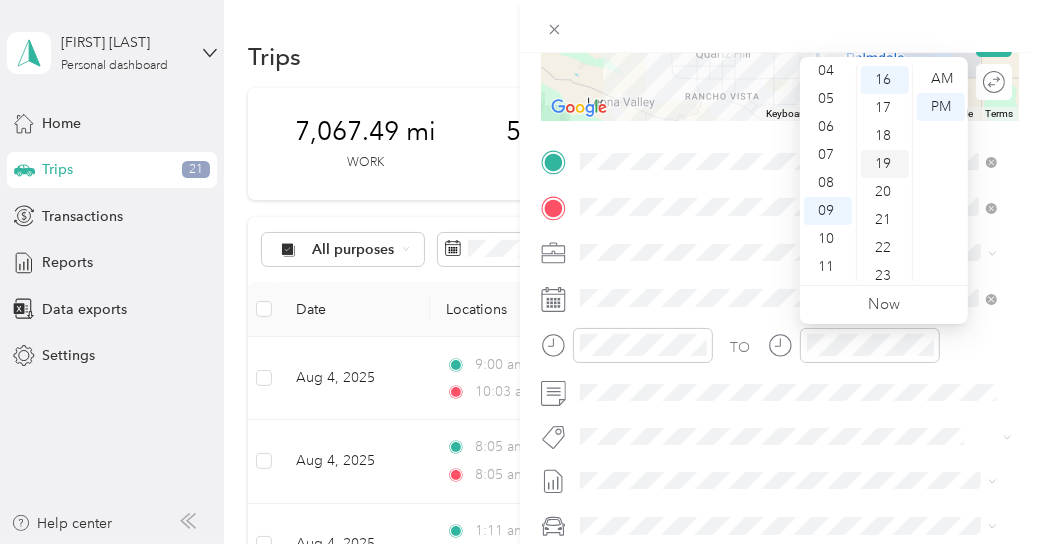 scroll, scrollTop: 0, scrollLeft: 0, axis: both 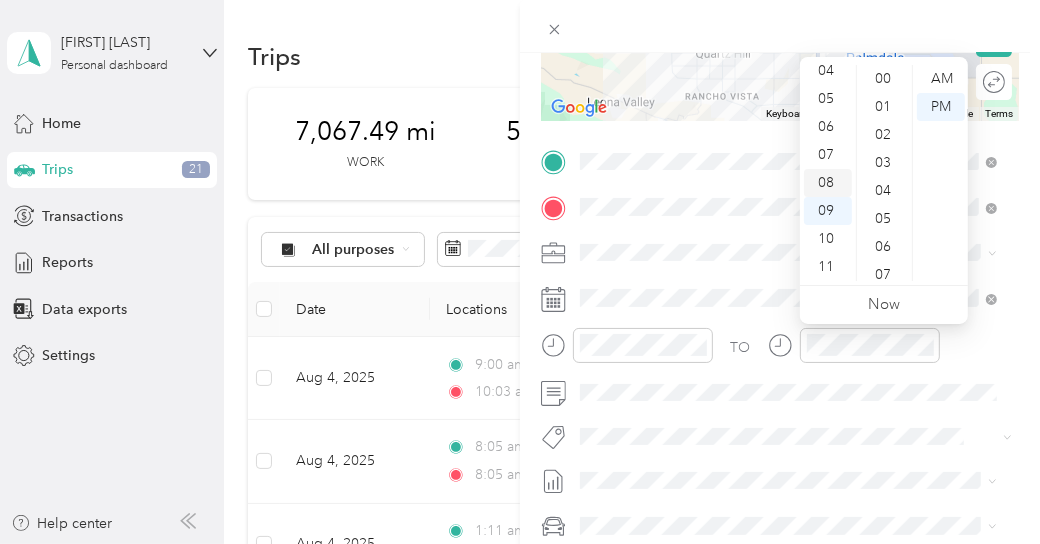 click on "08" at bounding box center (828, 183) 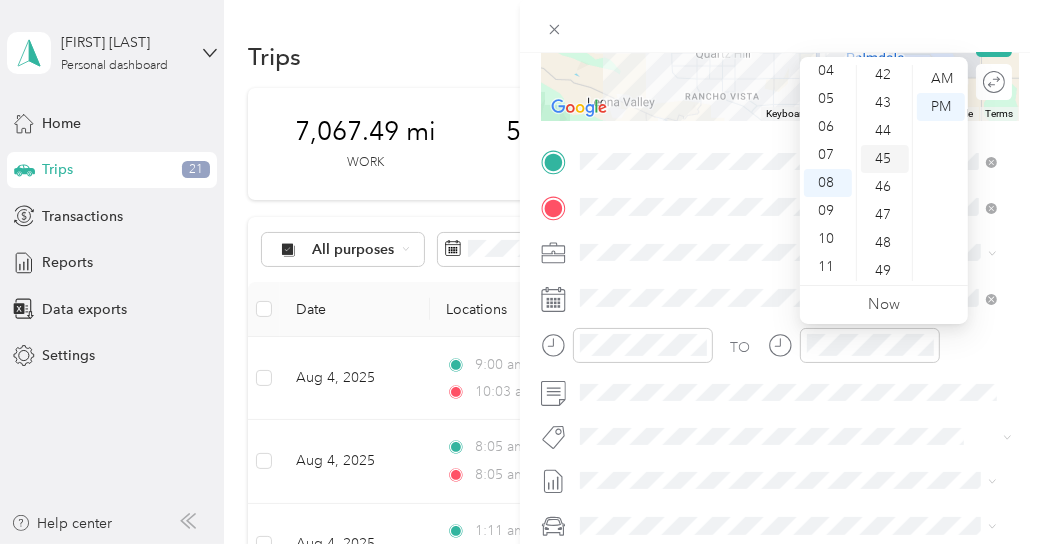 click on "45" at bounding box center [885, 159] 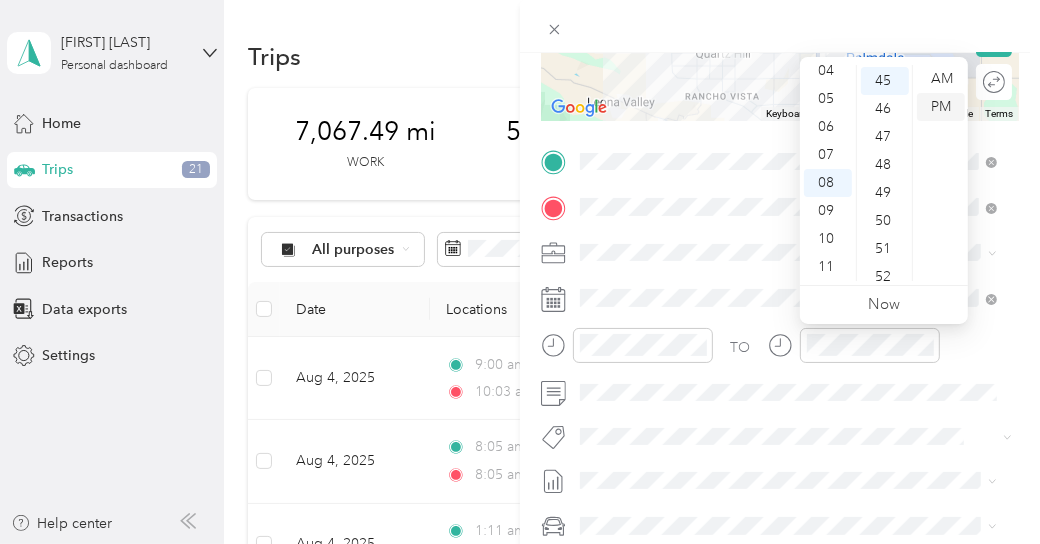 scroll, scrollTop: 1260, scrollLeft: 0, axis: vertical 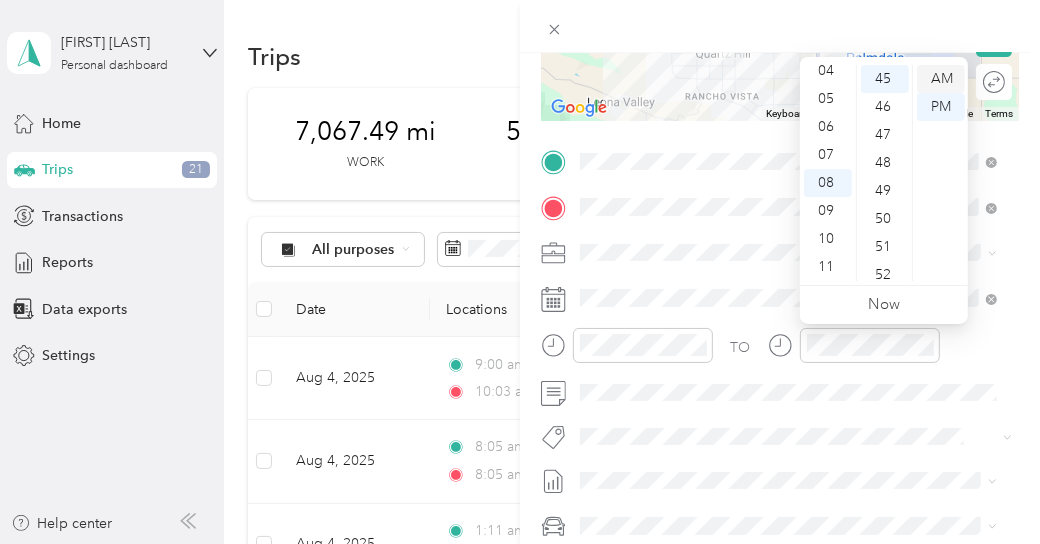 click on "AM" at bounding box center (941, 79) 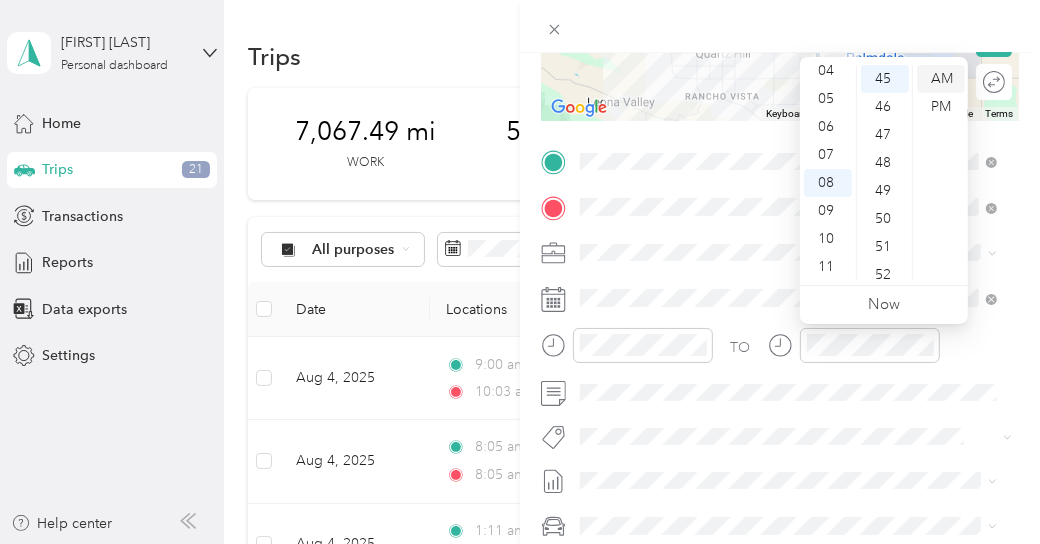 click on "AM" at bounding box center [941, 79] 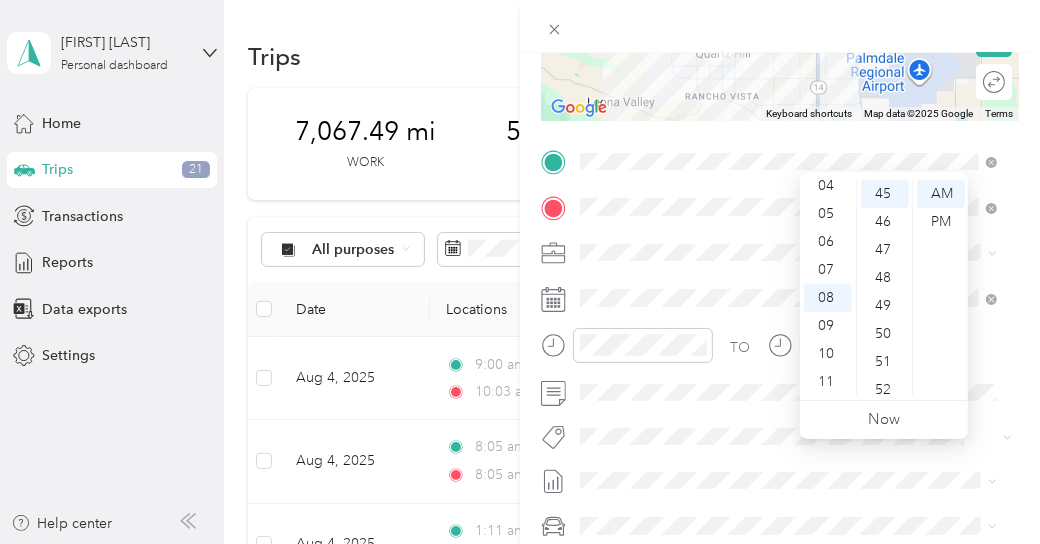 scroll, scrollTop: 0, scrollLeft: 0, axis: both 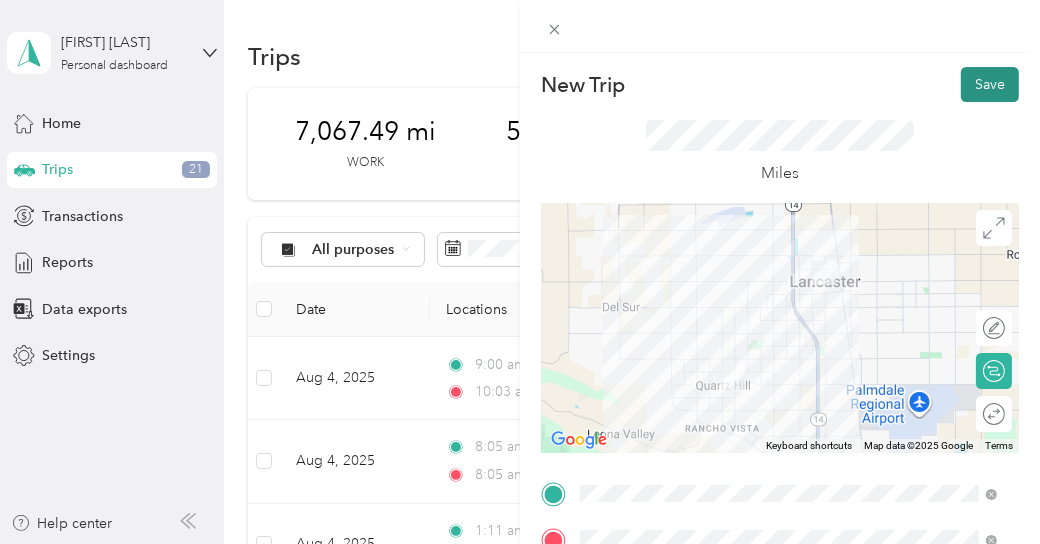 click on "Save" at bounding box center (990, 84) 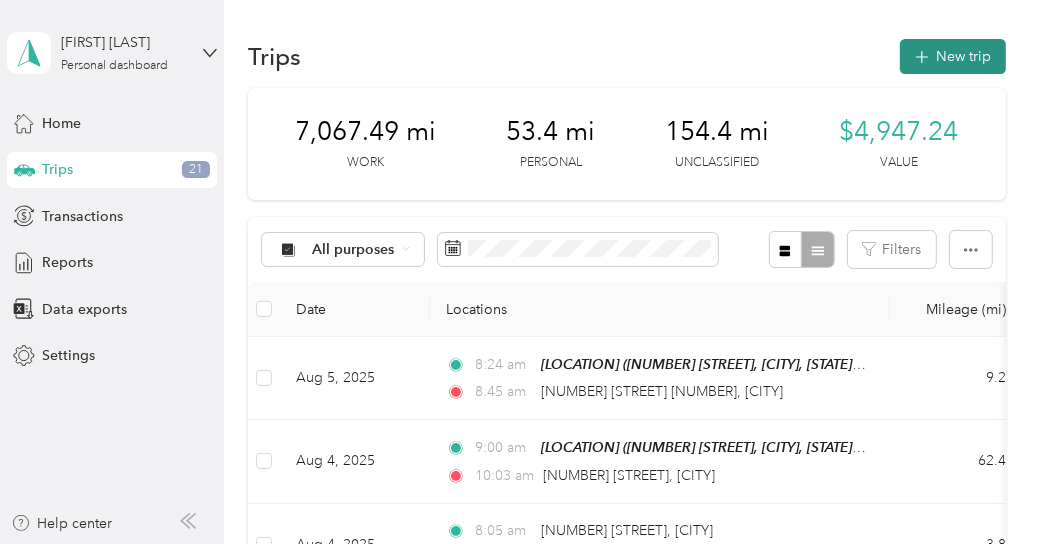 click on "New trip" at bounding box center [953, 56] 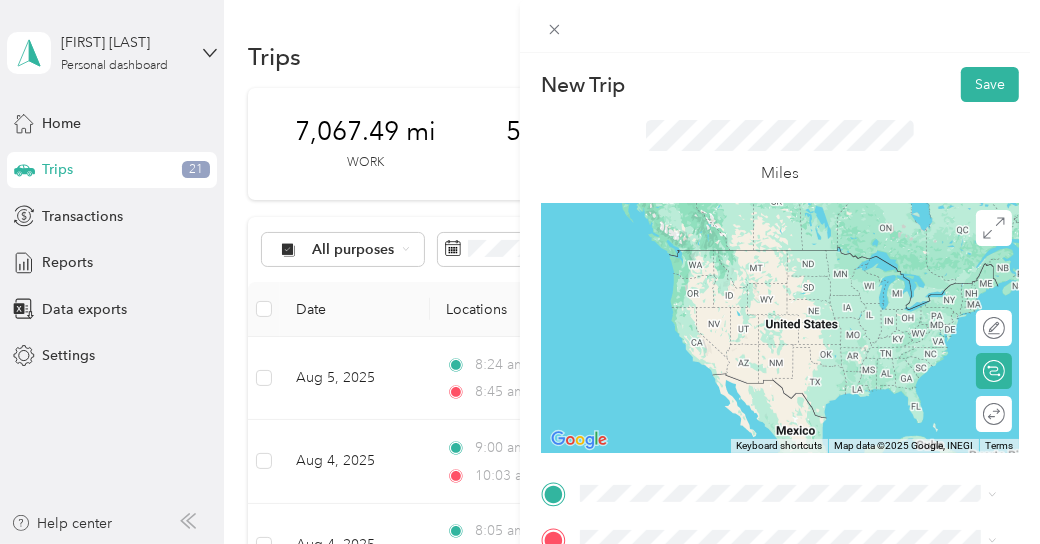 click on "[NUMBER] [STREET] [NUMBER]
[CITY], [STATE] [POSTAL_CODE], United States" at bounding box center [766, 252] 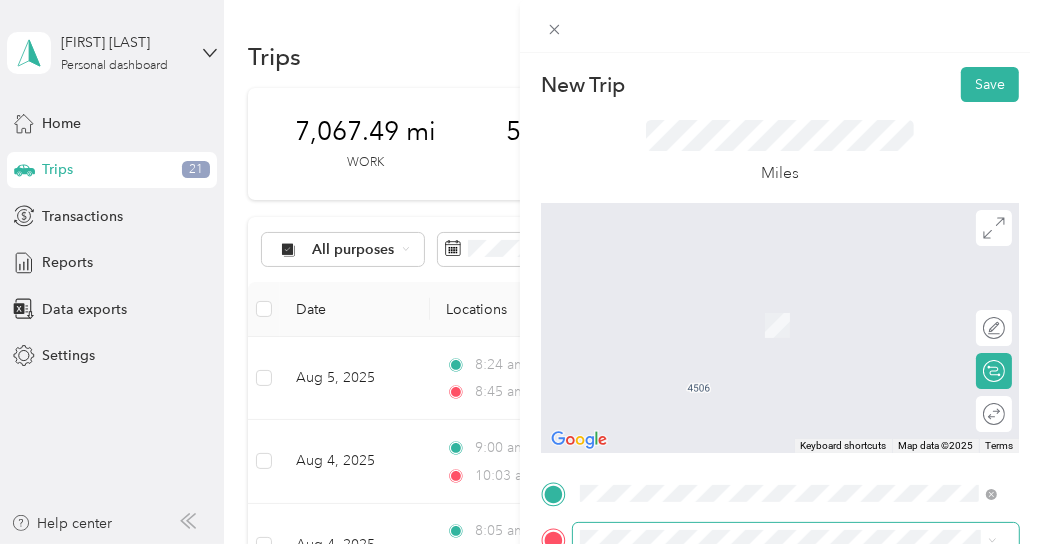 click at bounding box center (796, 538) 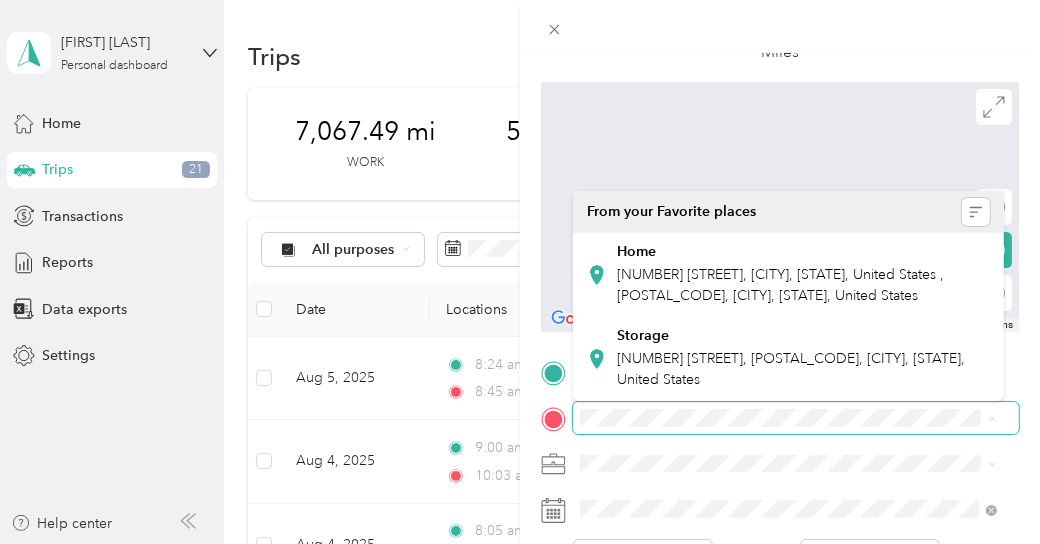 scroll, scrollTop: 120, scrollLeft: 0, axis: vertical 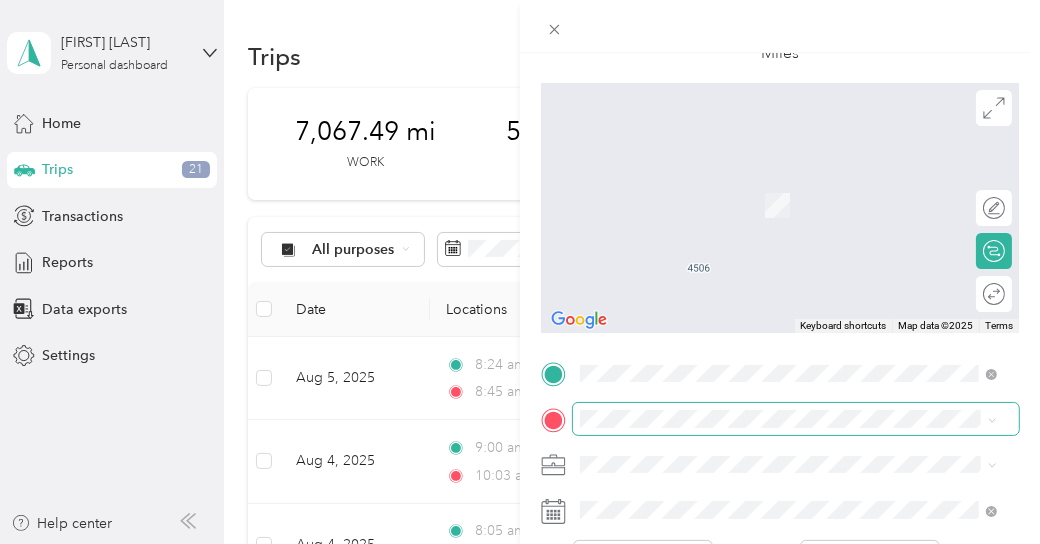 click at bounding box center (796, 418) 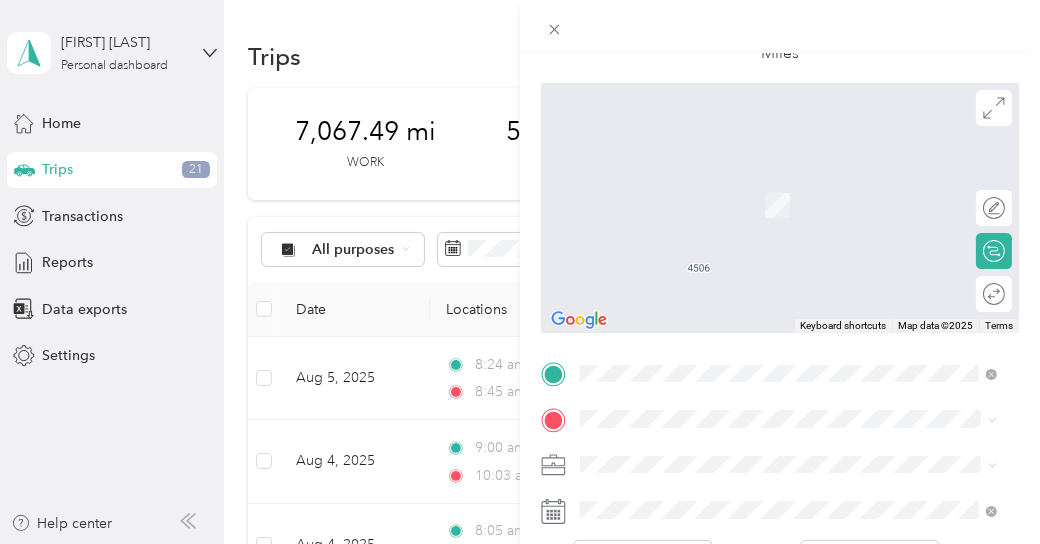 click on "TO Add photo" at bounding box center [780, 599] 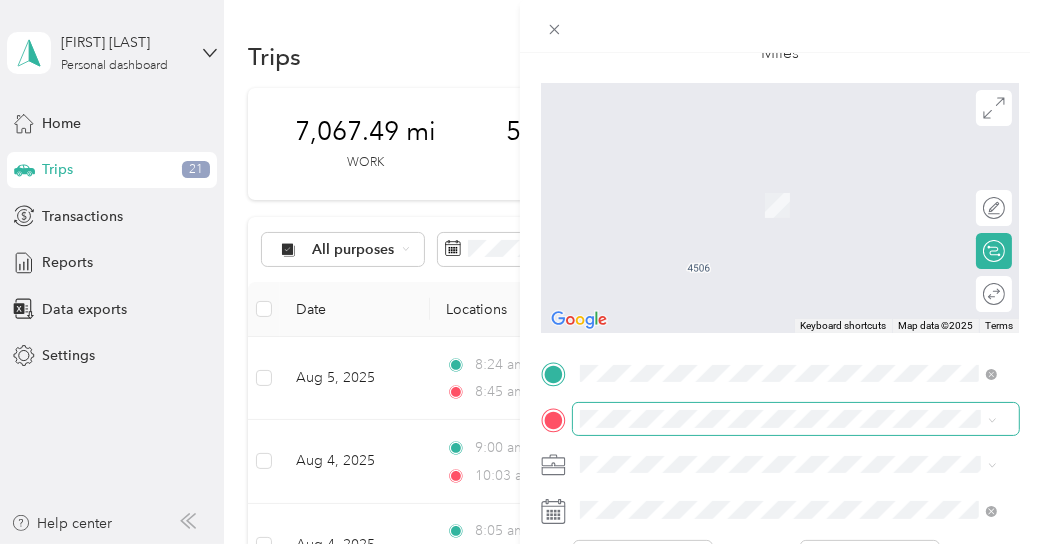 click at bounding box center (796, 418) 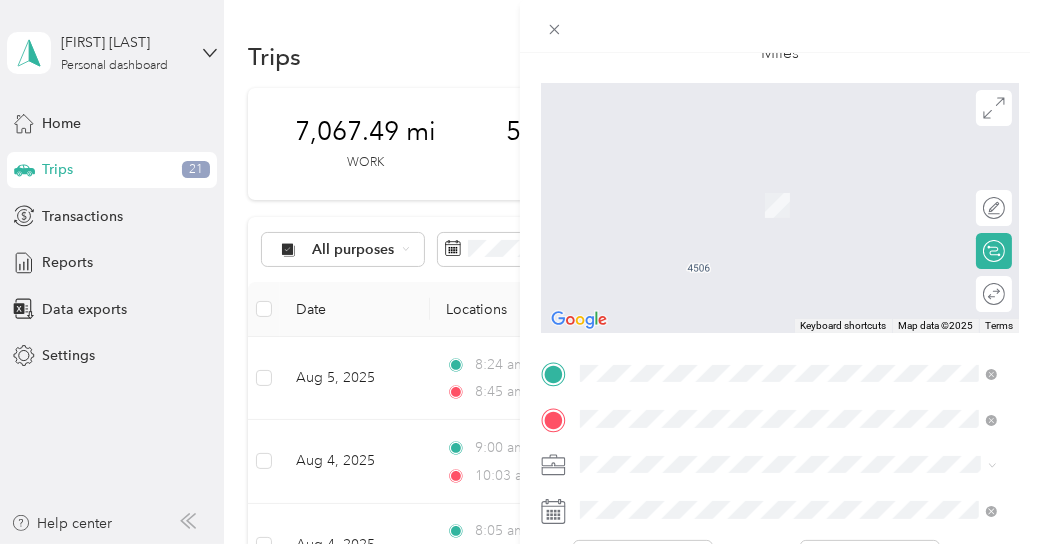 click on "New Trip Save This trip cannot be edited because it is either under review, approved, or paid. Contact your Team Manager to edit it. Miles To navigate the map with touch gestures double-tap and hold your finger on the map, then drag the map. ← Move left → Move right ↑ Move up ↓ Move down + Zoom in - Zoom out Home Jump left by 75% End Jump right by 75% Page Up Jump up by 75% Page Down Jump down by 75% Keyboard shortcuts Map Data Map data ©2025 Map data ©2025 2 m  Click to toggle between metric and imperial units Terms Report a map error Edit route Calculate route Round trip TO Add photo" at bounding box center (780, 394) 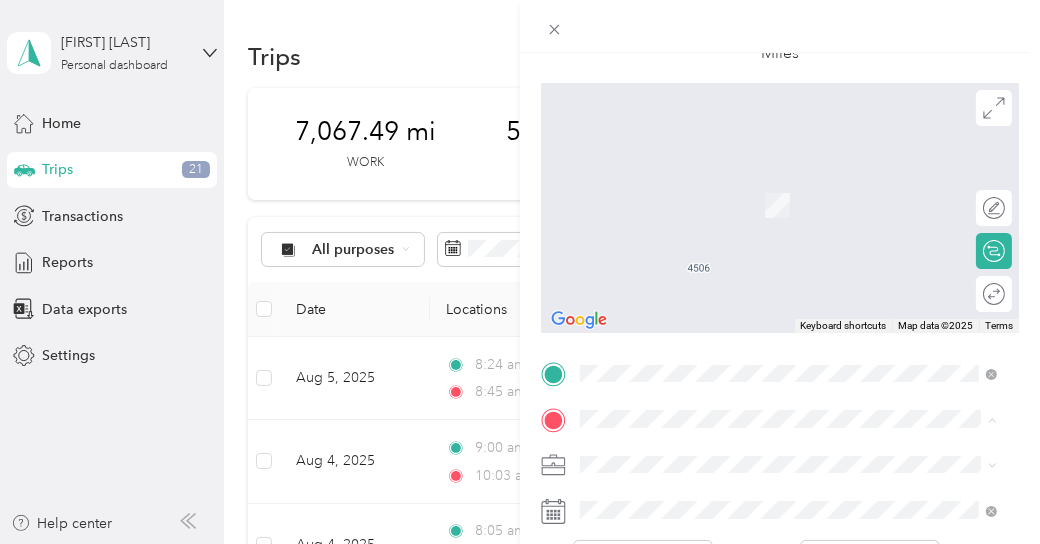 click on "[STREET]
[STATE], United States" at bounding box center (687, 499) 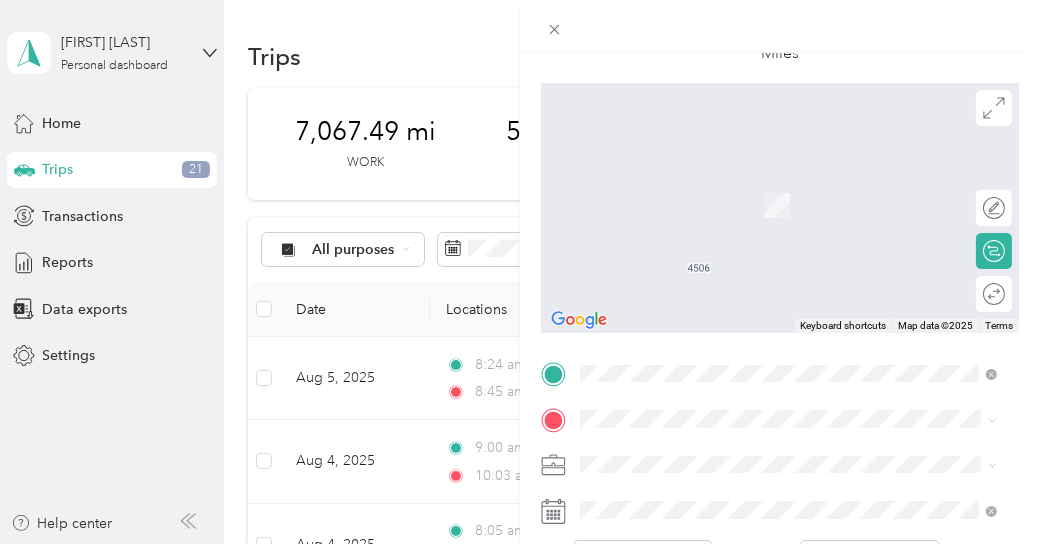 click on "[STREET]
[CITY], [STATE] [POSTAL_CODE], United States" at bounding box center (766, 363) 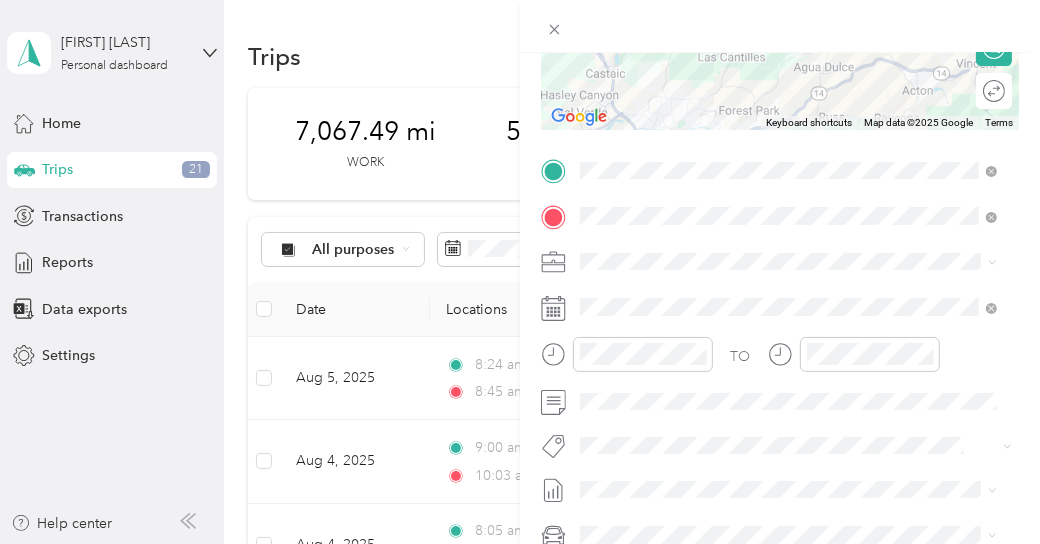 scroll, scrollTop: 354, scrollLeft: 0, axis: vertical 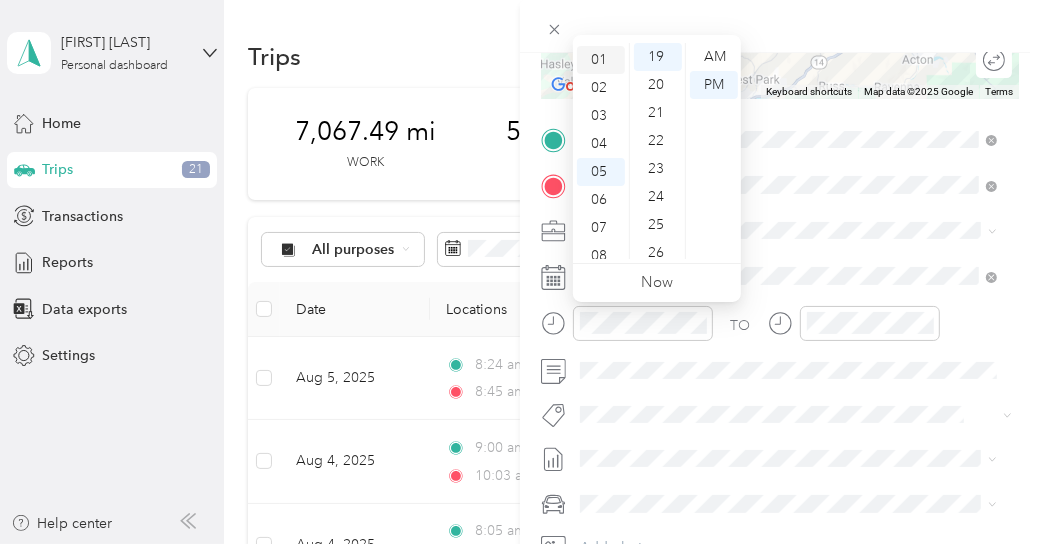 click on "01" at bounding box center [601, 60] 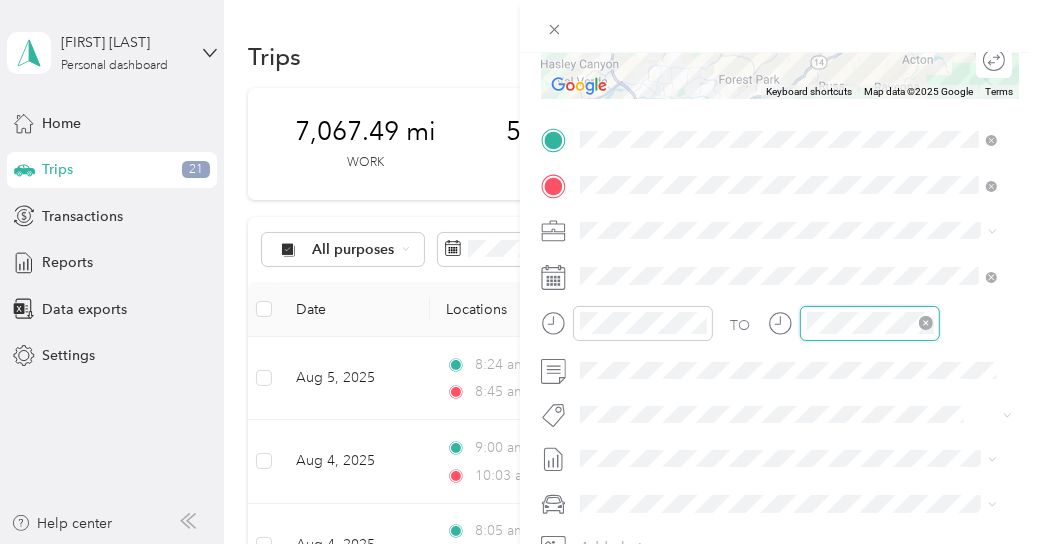 scroll, scrollTop: 120, scrollLeft: 0, axis: vertical 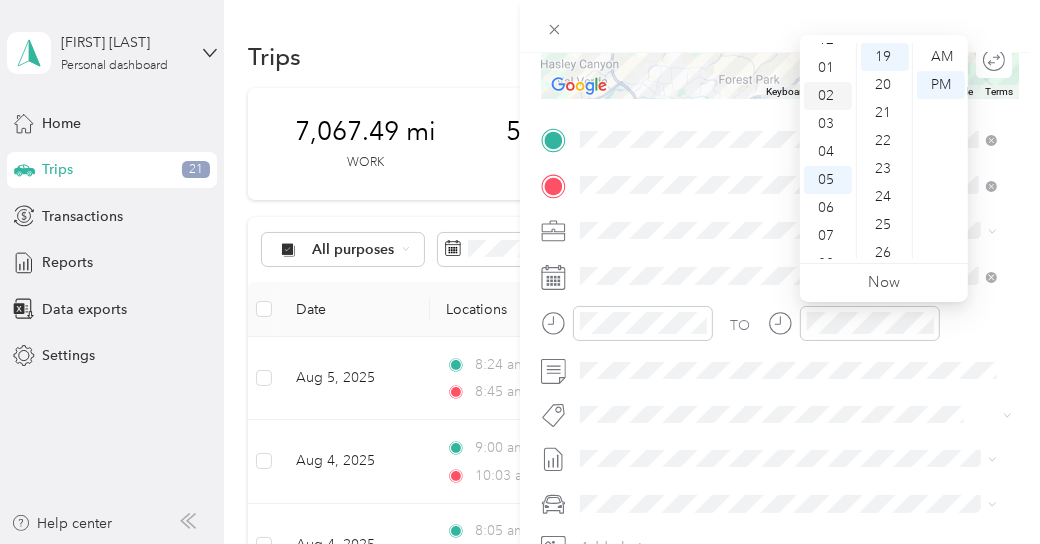 click on "02" at bounding box center [828, 96] 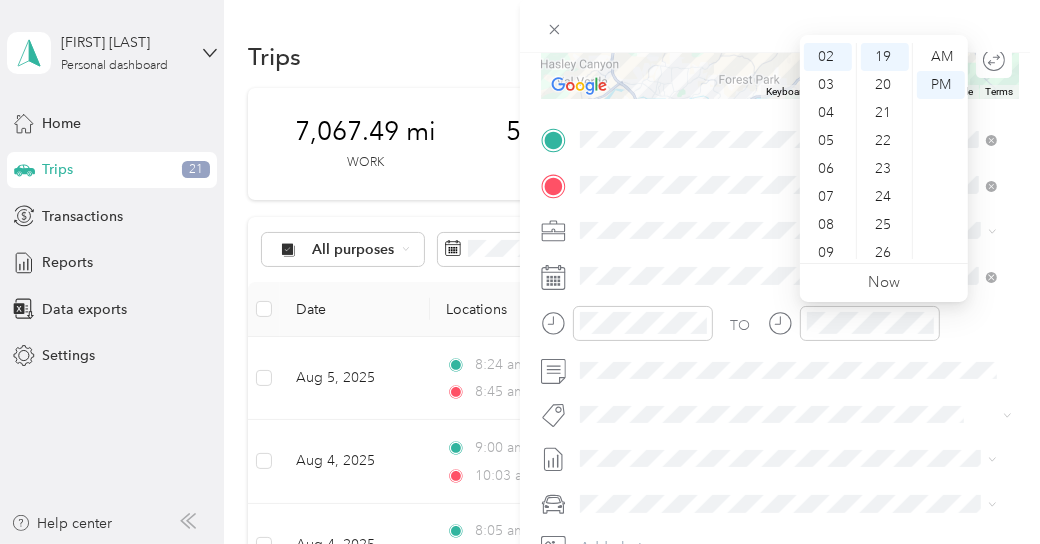 scroll, scrollTop: 56, scrollLeft: 0, axis: vertical 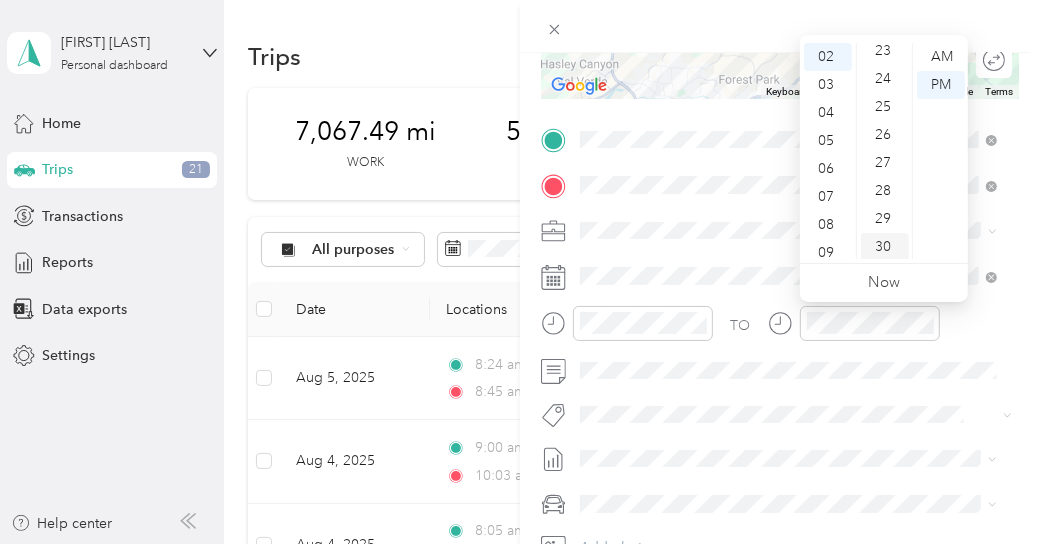 click on "30" at bounding box center (885, 247) 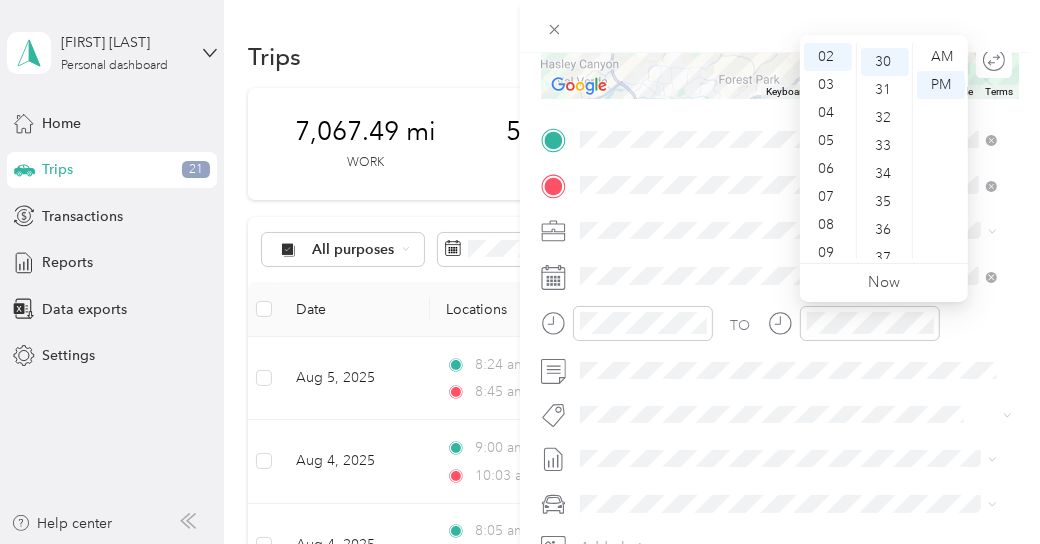 scroll, scrollTop: 840, scrollLeft: 0, axis: vertical 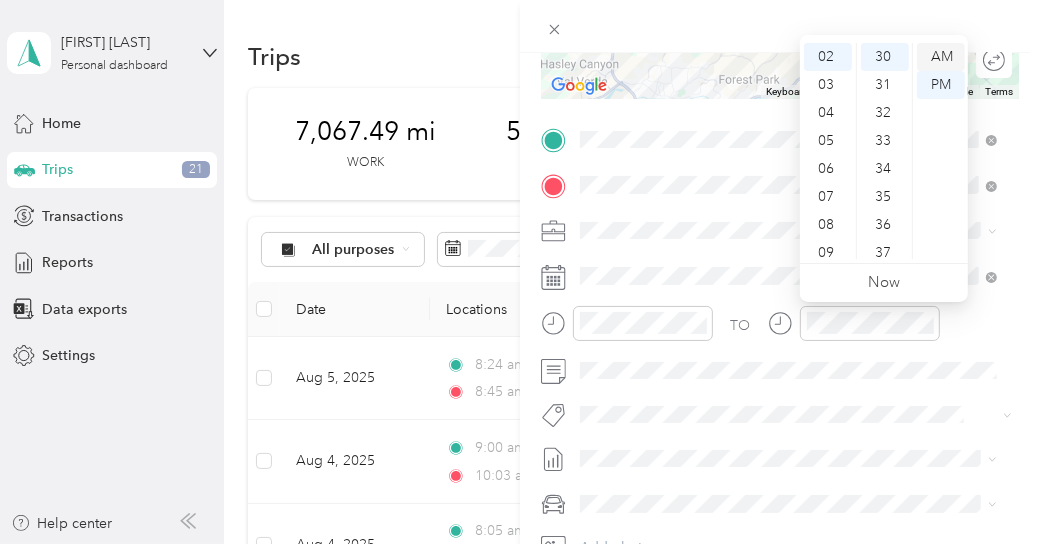 click on "AM" at bounding box center [941, 57] 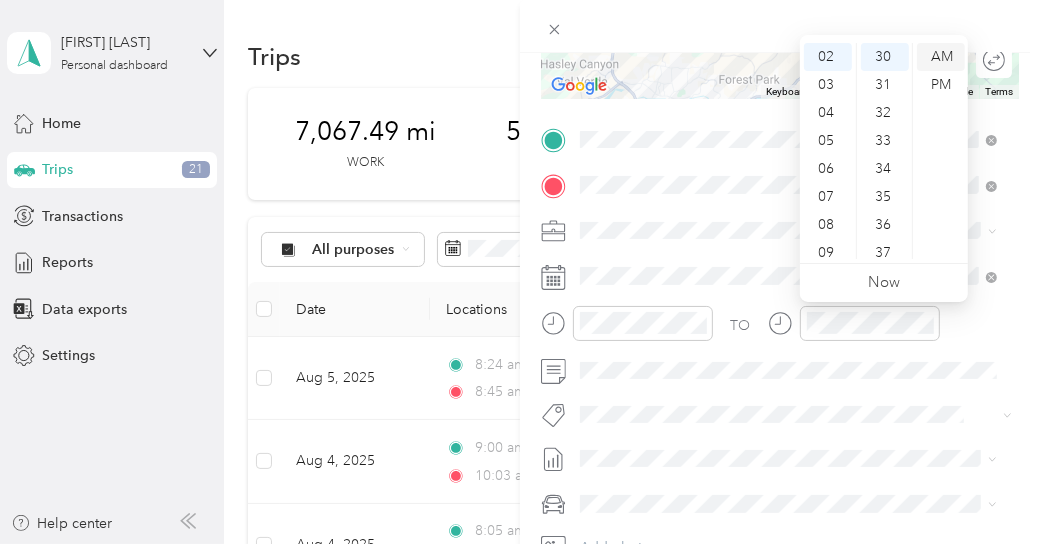 click on "AM" at bounding box center [941, 57] 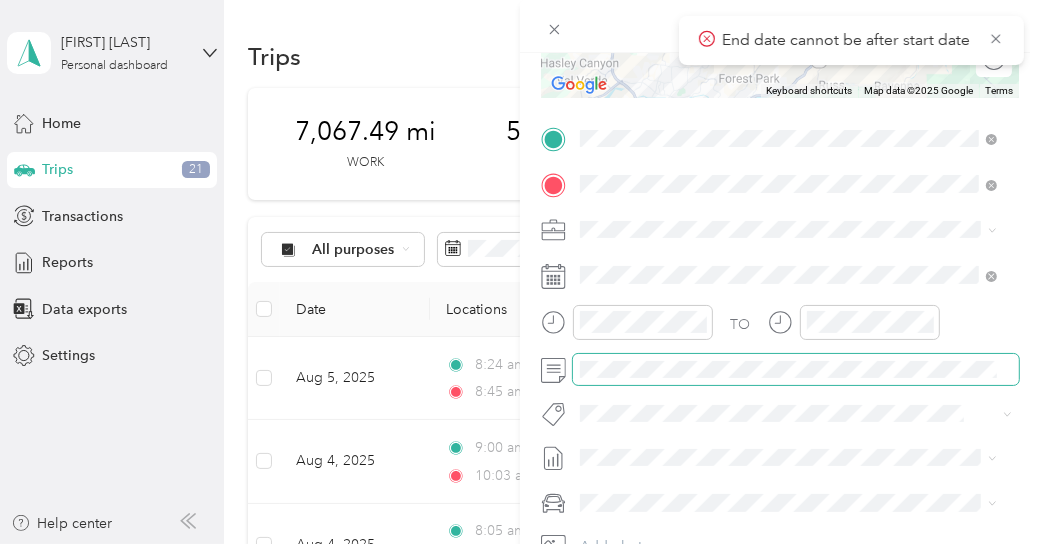 scroll, scrollTop: 349, scrollLeft: 0, axis: vertical 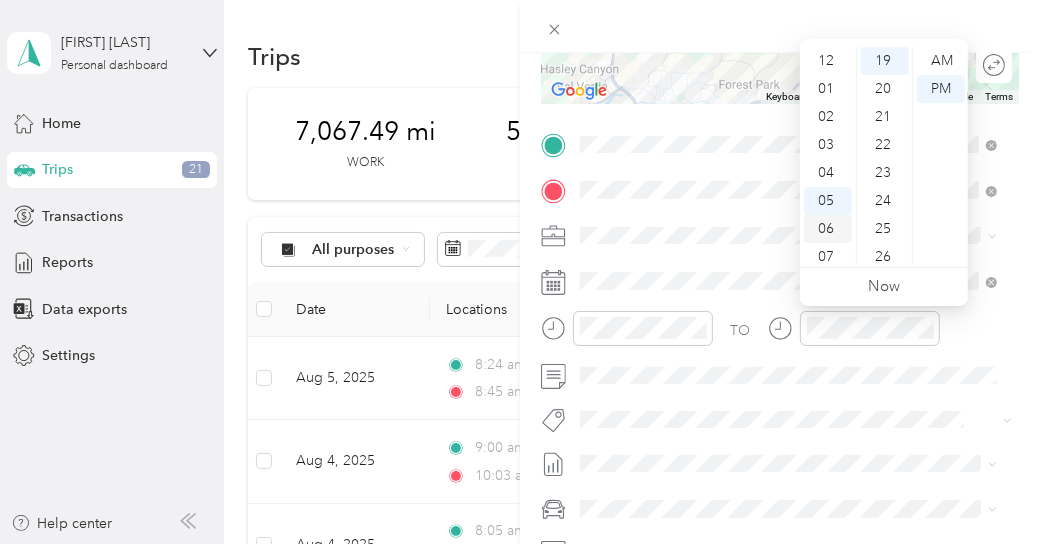 click on "02" at bounding box center [828, 117] 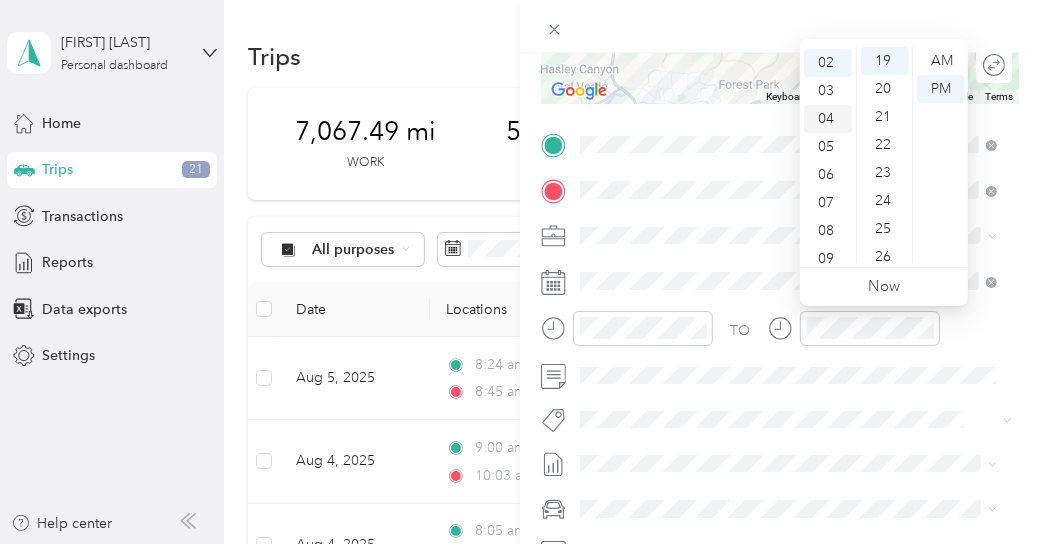 scroll, scrollTop: 56, scrollLeft: 0, axis: vertical 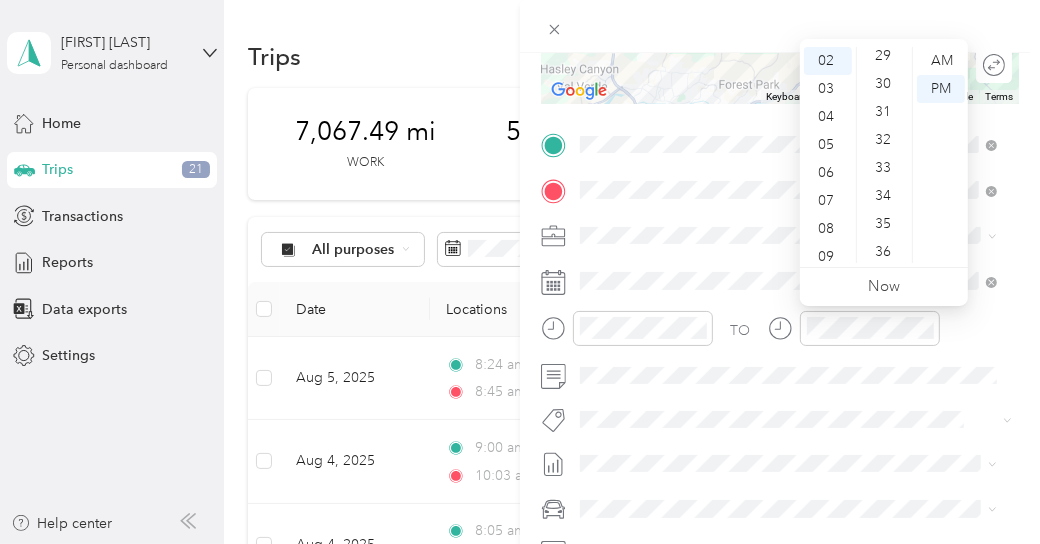 click on "32" at bounding box center (885, 140) 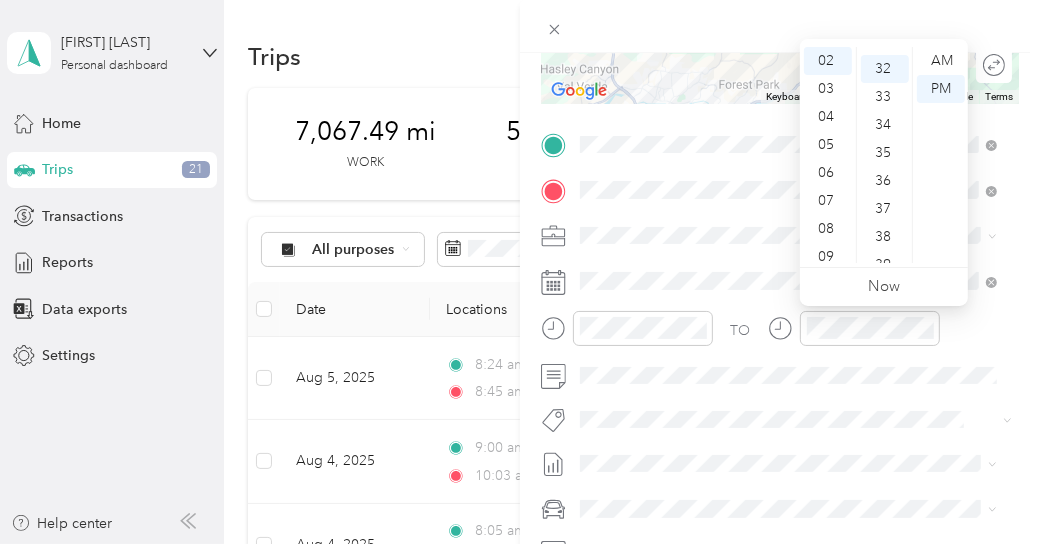 click on "00 01 02 03 04 05 06 07 08 09 10 11 12 13 14 15 16 17 18 19 20 21 22 23 24 25 26 27 28 29 30 31 32 33 34 35 36 37 38 39 40 41 42 43 44 45 46 47 48 49 50 51 52 53 54 55 56 57 58 59" at bounding box center [884, 155] 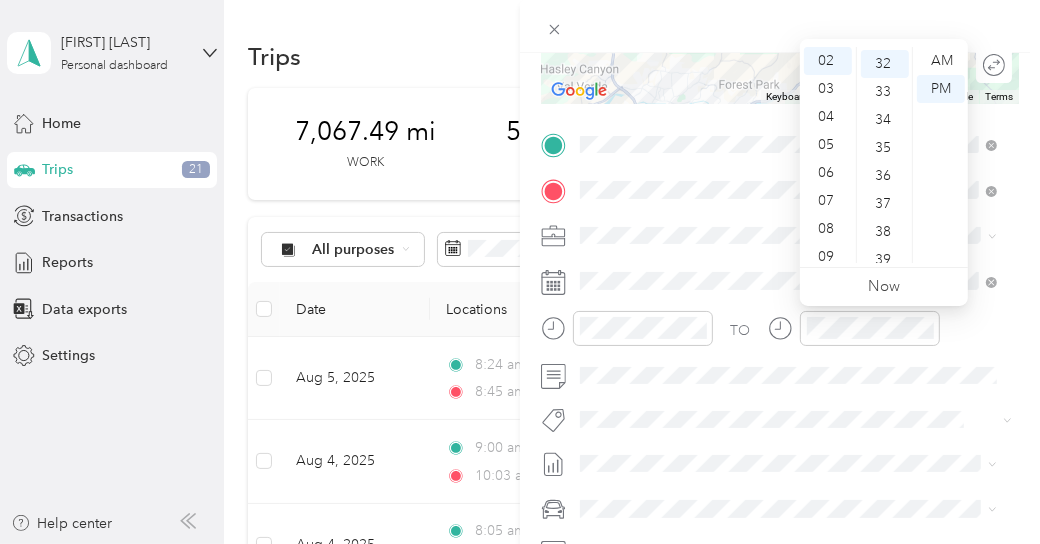 scroll, scrollTop: 895, scrollLeft: 0, axis: vertical 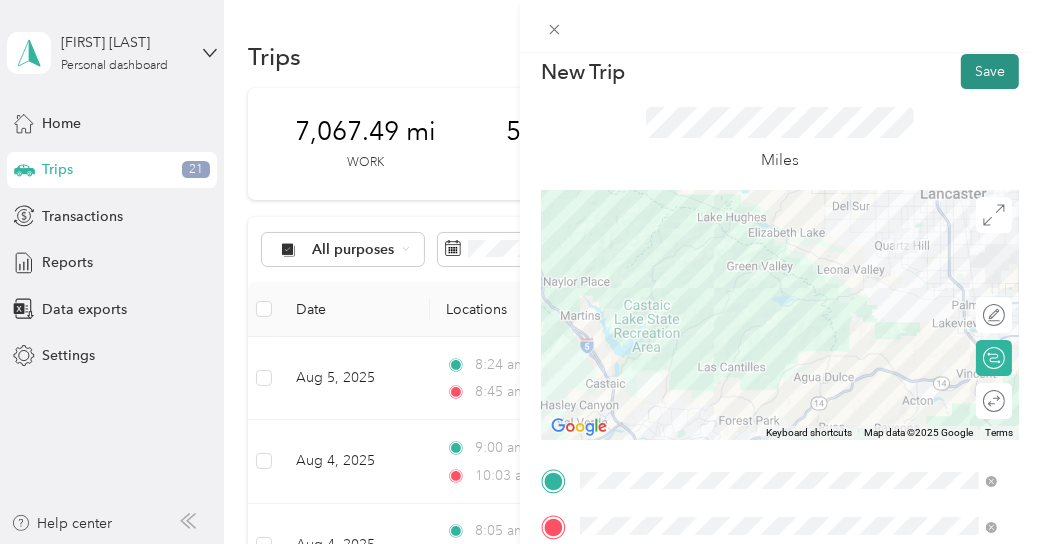 click on "Save" at bounding box center (990, 71) 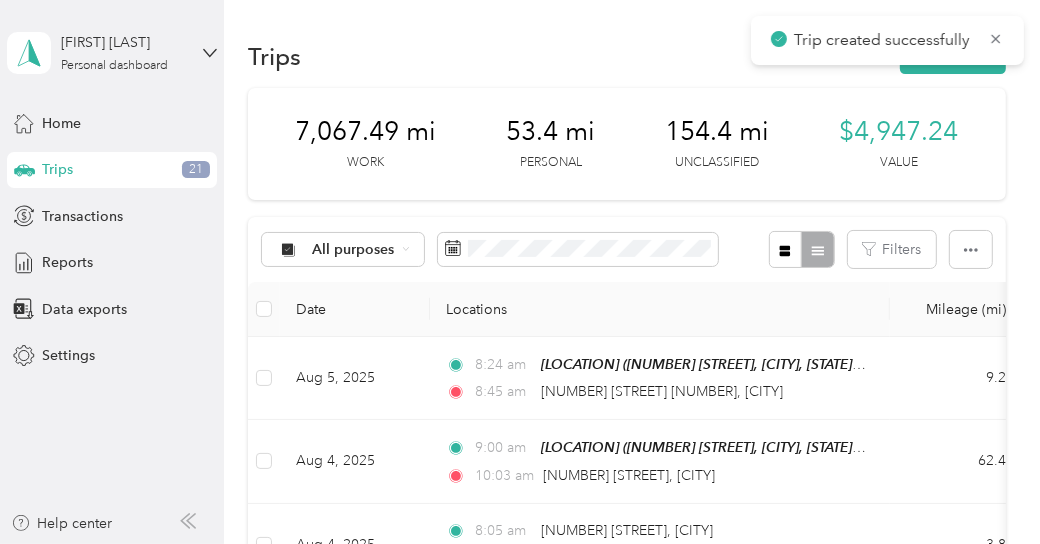 click on "Trips New trip 7,067.49   mi Work 53.4   mi Personal 154.4   mi Unclassified $4,947.24 Value All purposes Filters Date Locations Mileage (mi) Map Mileage value Purpose Track Method Report                     [MONTH] [DAY], [YEAR] [TIME] [LOCATION] ([NUMBER] [STREET], [CITY], [STATE], United States , [CITY], [STATE]) [TIME] [STREET] [NUMBER], [CITY] [POSTAL_CODE] [NUMBER] $[PRICE] [COMPANY] [METHOD] [MONTH] [DAY] - [DAY], [YEAR] [MONTH] [DAY], [YEAR] [TIME] [LOCATION] ([NUMBER] [STREET], [CITY], [STATE], United States , [CITY], [STATE]) [TIME] [STREET] [NUMBER], [CITY] [NUMBER] $[PRICE] [COMPANY] [METHOD] [MONTH] [DAY] - [DAY], [YEAR] [MONTH] [DAY], [YEAR] [TIME] [STREET] [NUMBER] [TIME] [LOCATION] ([NUMBER] [STREET], [CITY], [STATE]) [NUMBER] $[PRICE] [COMPANY] [METHOD] [MONTH] [DAY] - [DAY], [YEAR] [MONTH] [DAY], [YEAR] [TIME] [STREET] [NUMBER], [CITY] [TIME] [STREET] [NUMBER] [NUMBER] $[PRICE] [COMPANY] [METHOD] [MONTH] - [DAY], [YEAR]" at bounding box center (626, 1293) 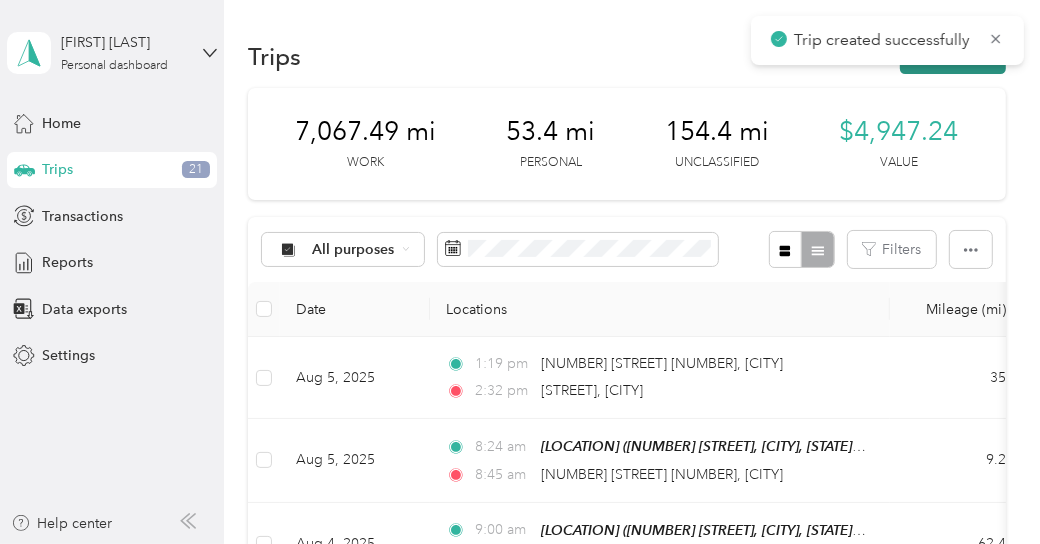 click on "New trip" at bounding box center [953, 56] 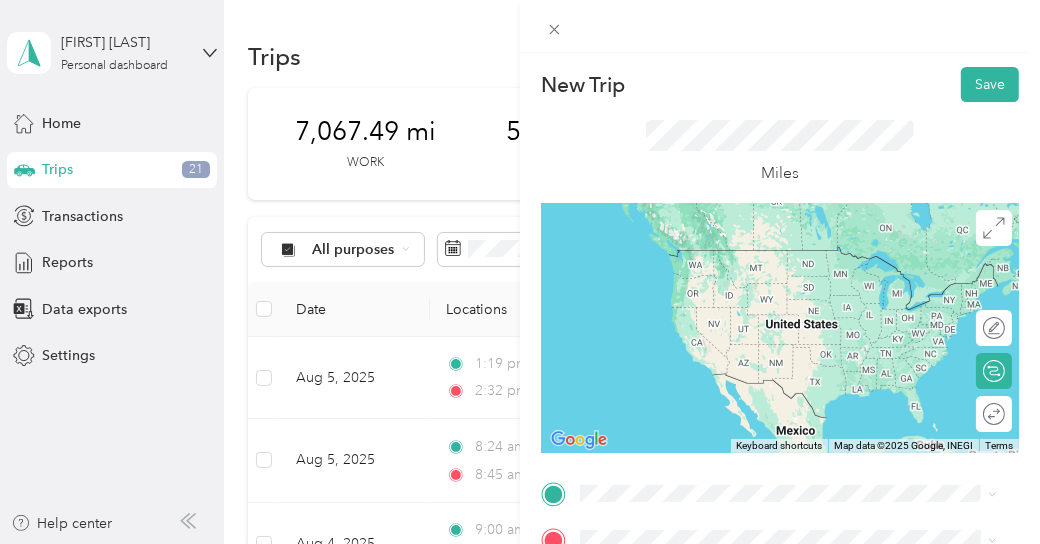 click on "[STREET]
[CITY], [STATE] [POSTAL_CODE], United States" at bounding box center [766, 438] 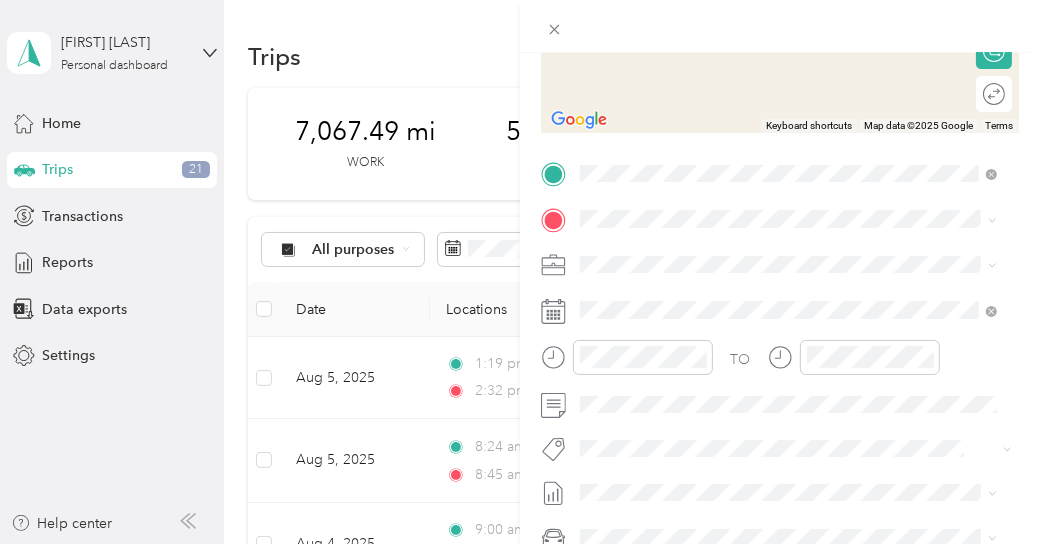 scroll, scrollTop: 321, scrollLeft: 0, axis: vertical 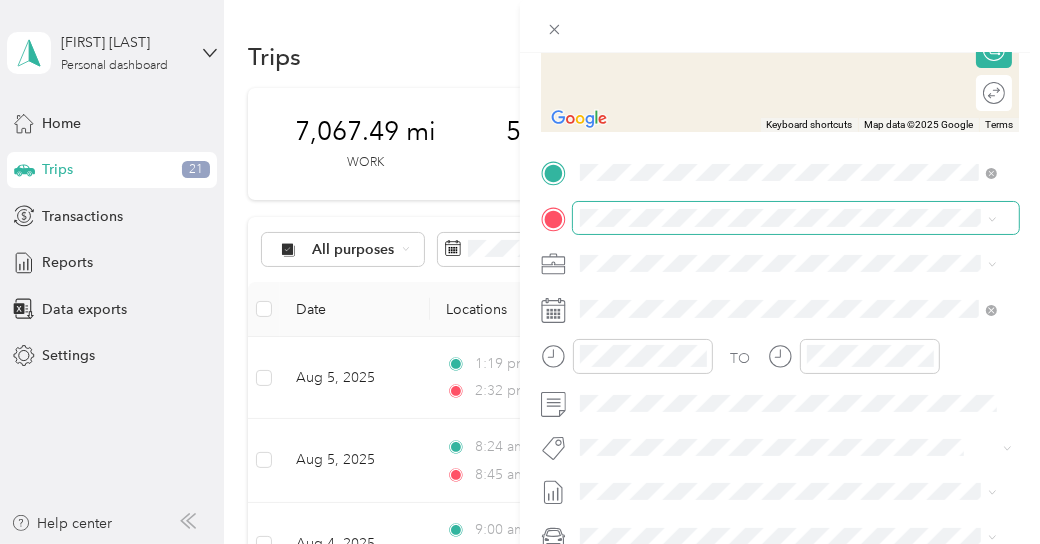 click at bounding box center (796, 217) 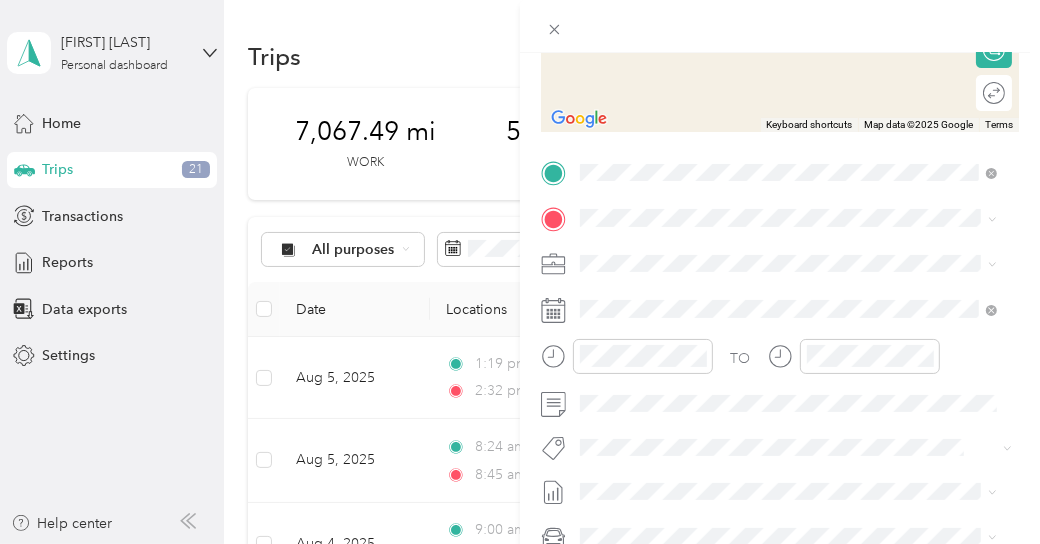 click on "[NUMBER] [STREET], [CITY], [STATE], United States , [POSTAL_CODE], [CITY], [STATE], United States" at bounding box center (781, 330) 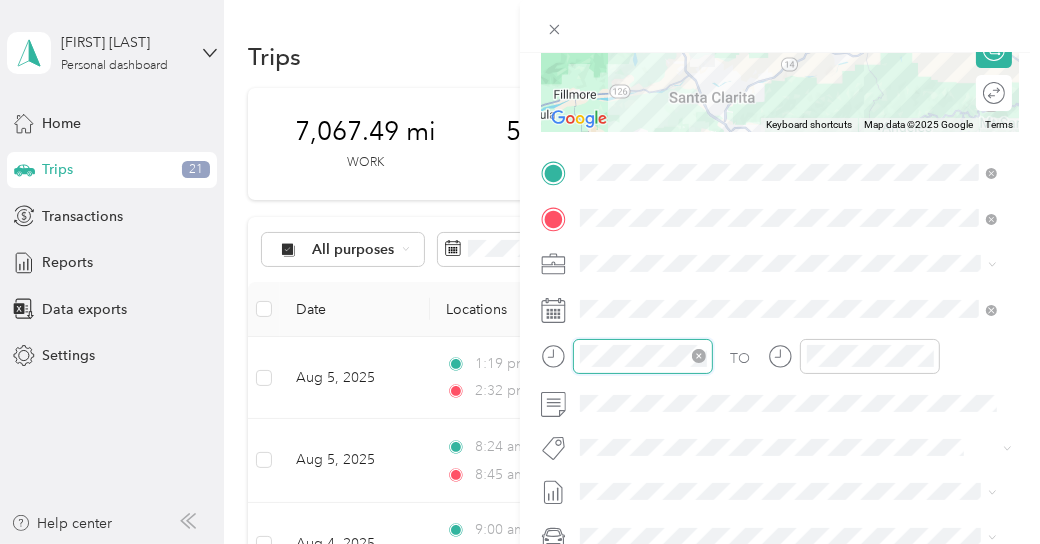 scroll, scrollTop: 120, scrollLeft: 0, axis: vertical 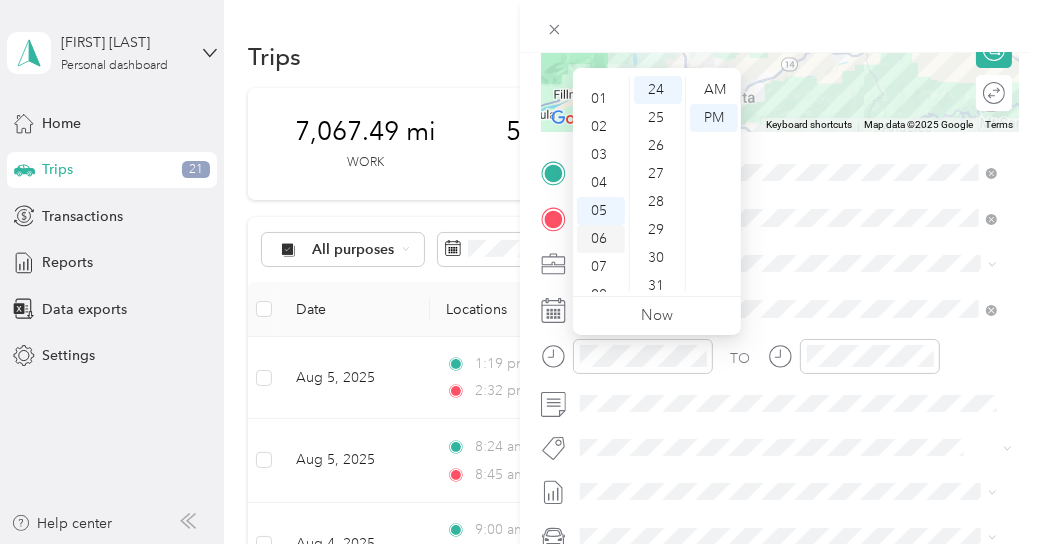 click on "02" at bounding box center [601, 127] 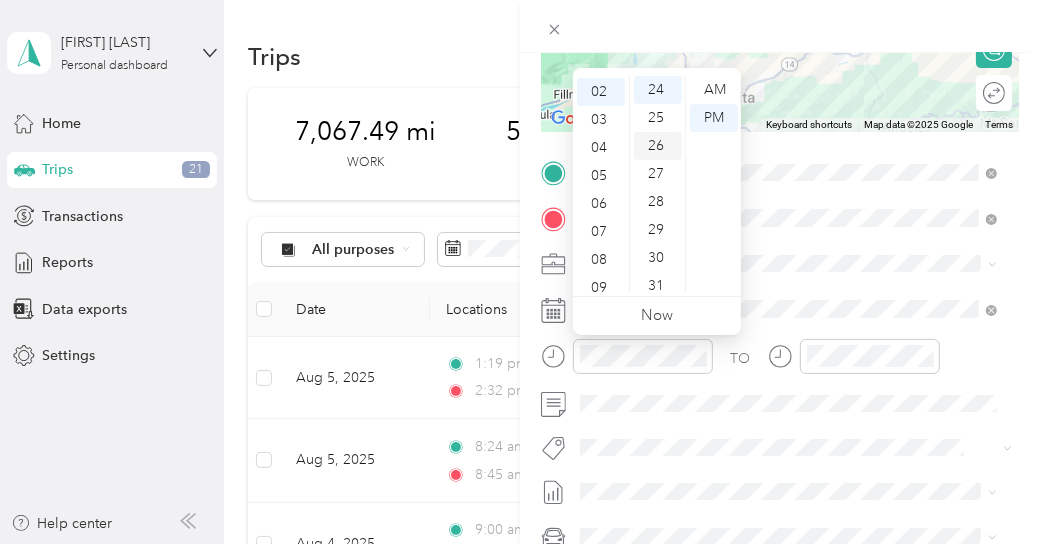 scroll, scrollTop: 56, scrollLeft: 0, axis: vertical 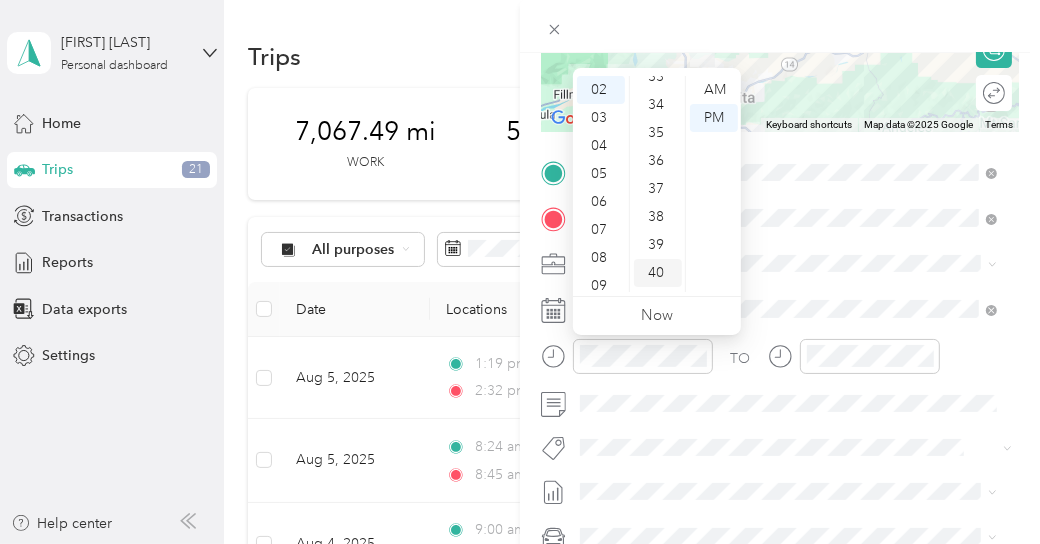 click on "40" at bounding box center [658, 273] 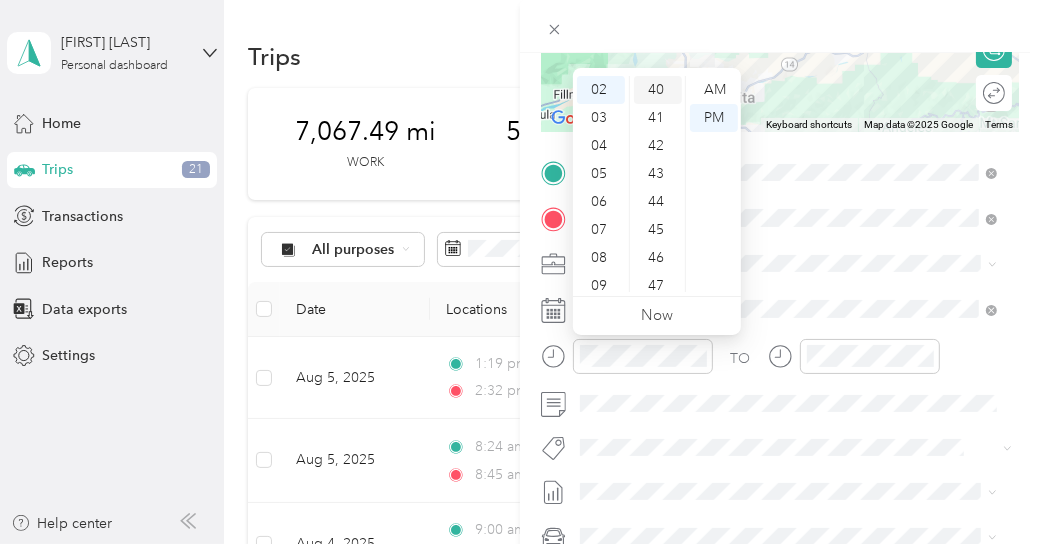 scroll, scrollTop: 1120, scrollLeft: 0, axis: vertical 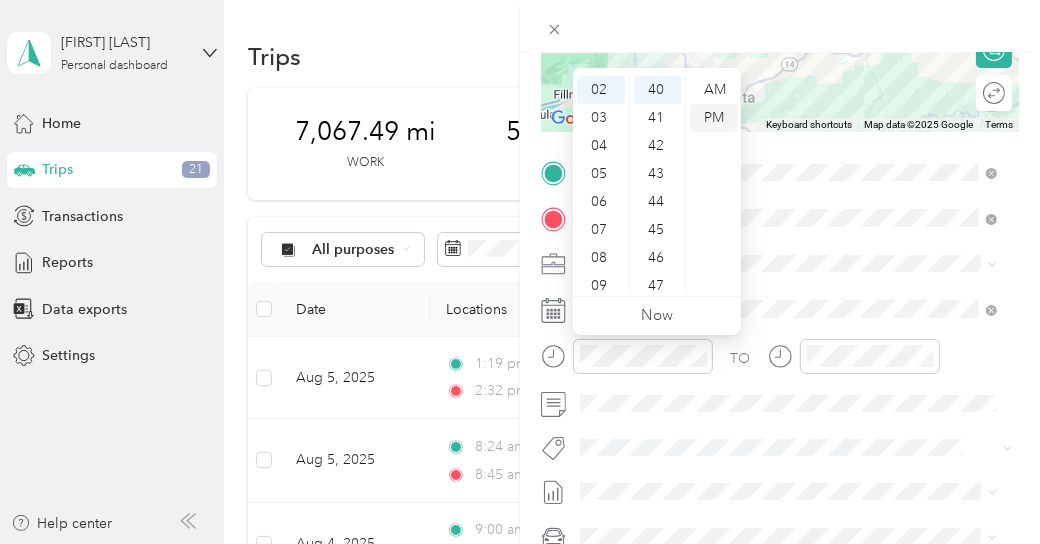 click on "PM" at bounding box center (714, 118) 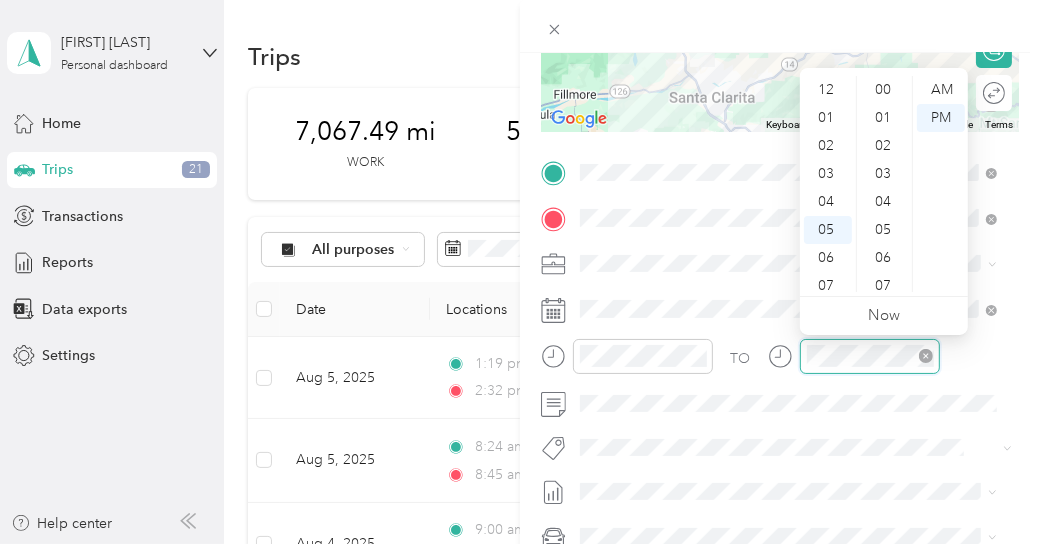 scroll, scrollTop: 668, scrollLeft: 0, axis: vertical 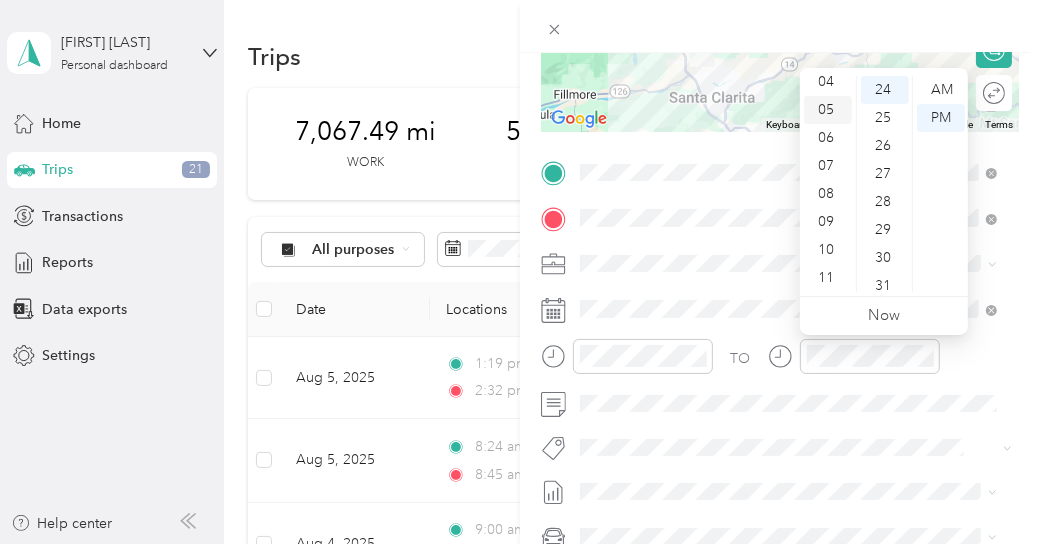 click on "05" at bounding box center [828, 110] 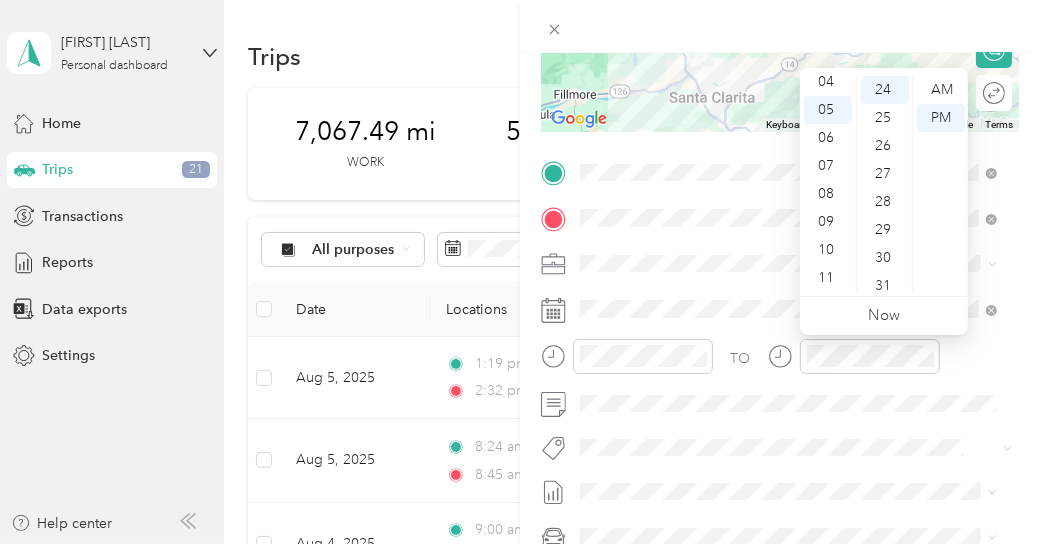 click on "TO" at bounding box center (780, 363) 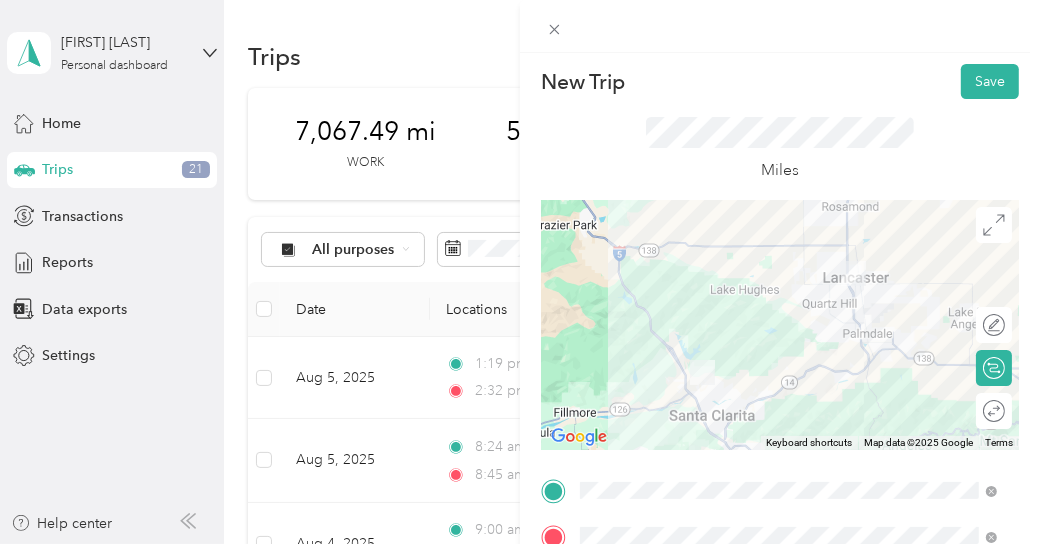 scroll, scrollTop: 0, scrollLeft: 0, axis: both 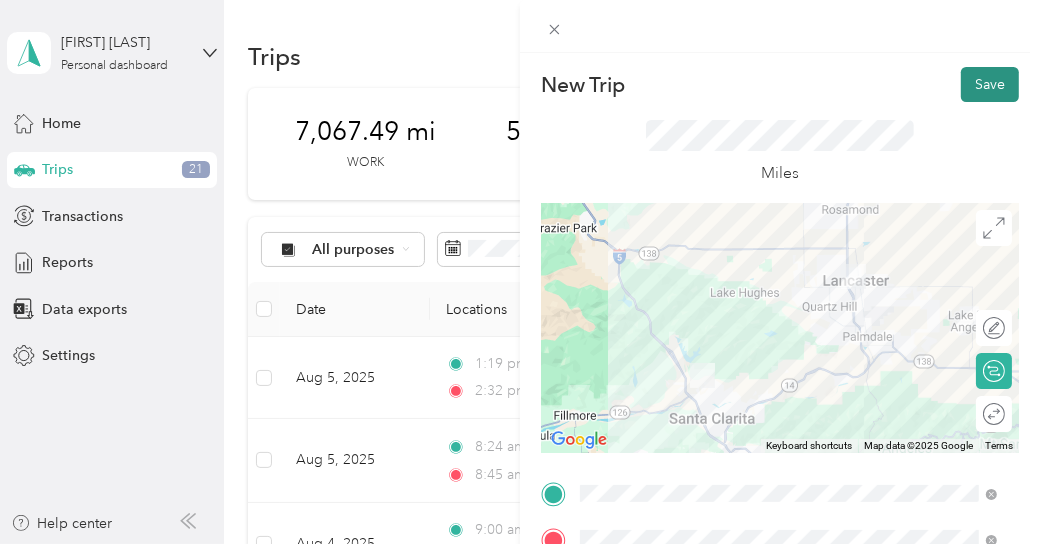 click on "Save" at bounding box center [990, 84] 